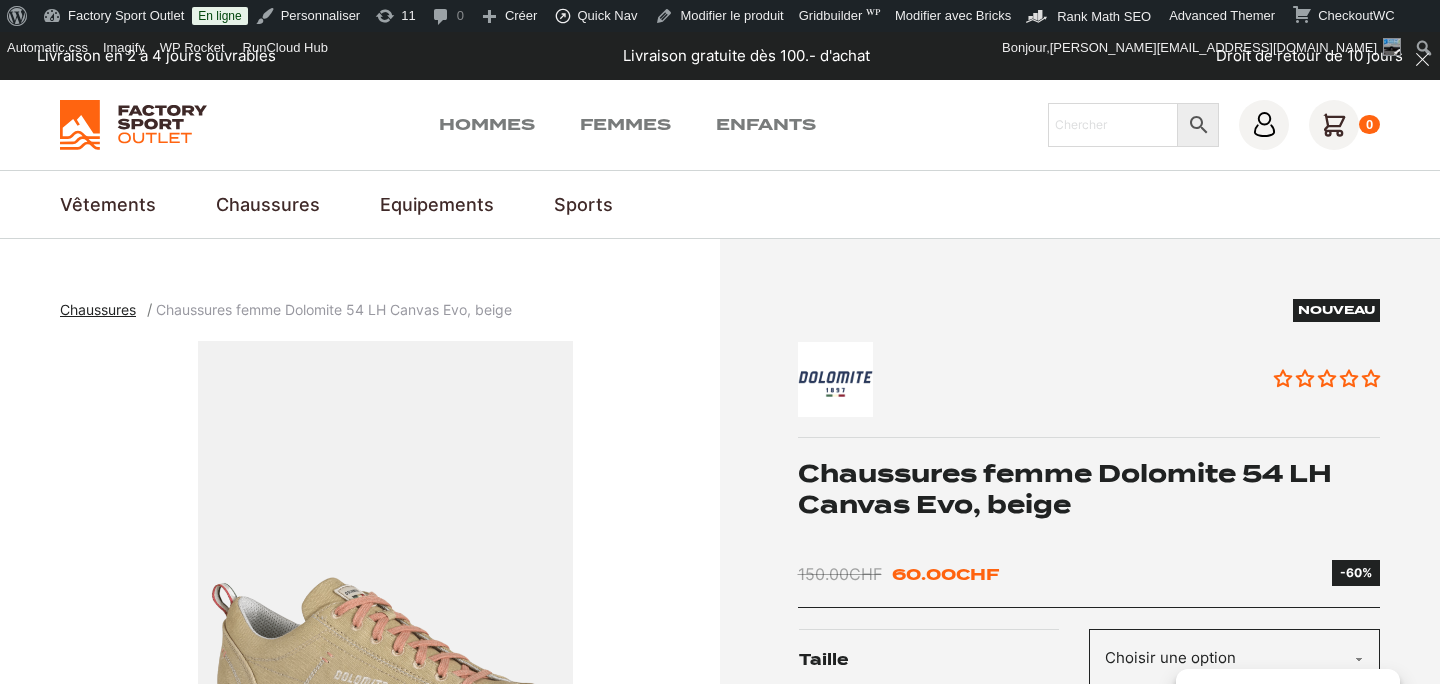 scroll, scrollTop: 0, scrollLeft: 0, axis: both 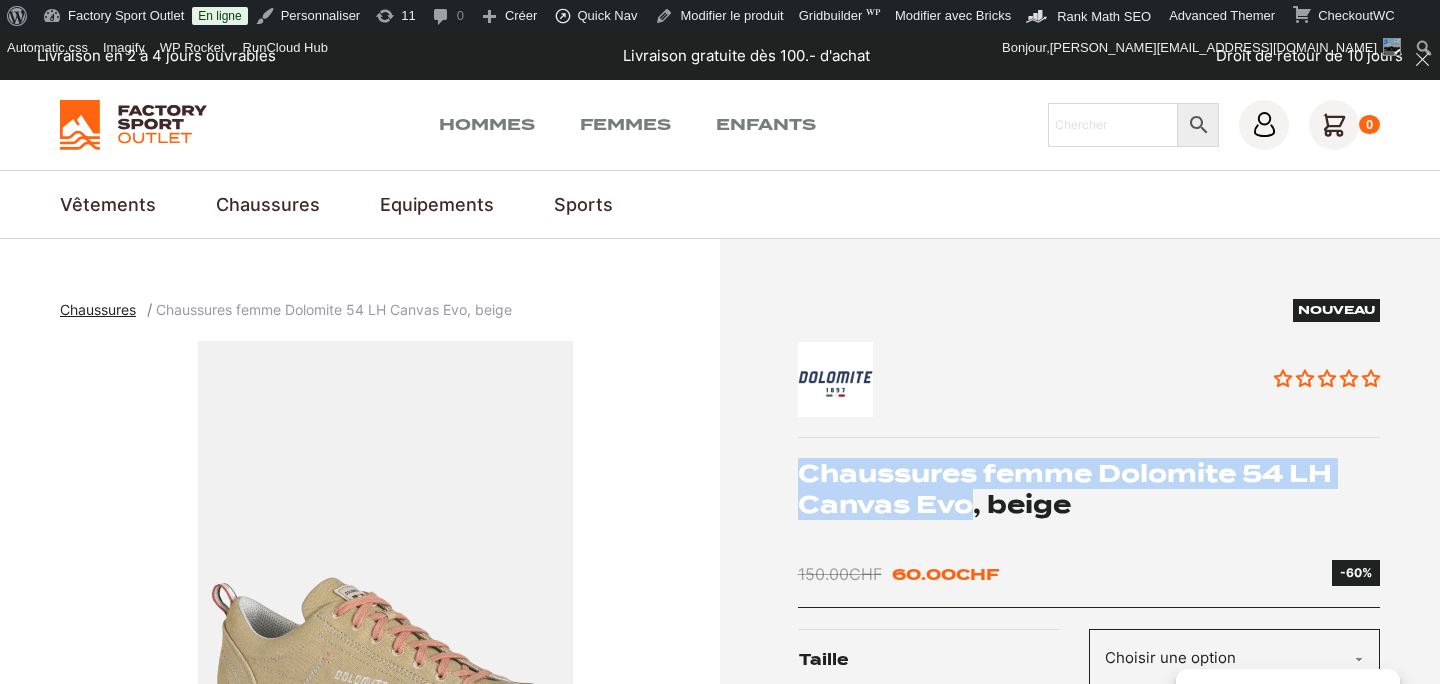 drag, startPoint x: 801, startPoint y: 470, endPoint x: 974, endPoint y: 499, distance: 175.4138 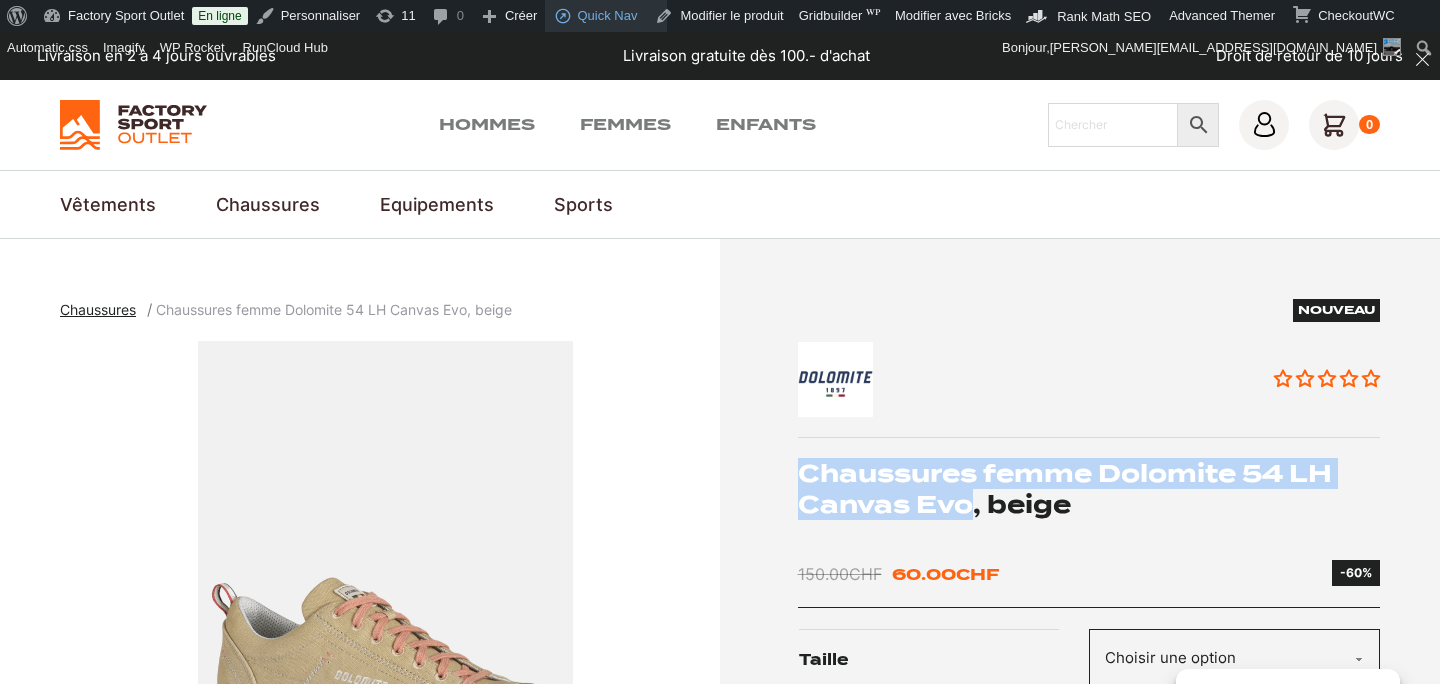 copy on "Chaussures femme Dolomite 54 LH Canvas Evo" 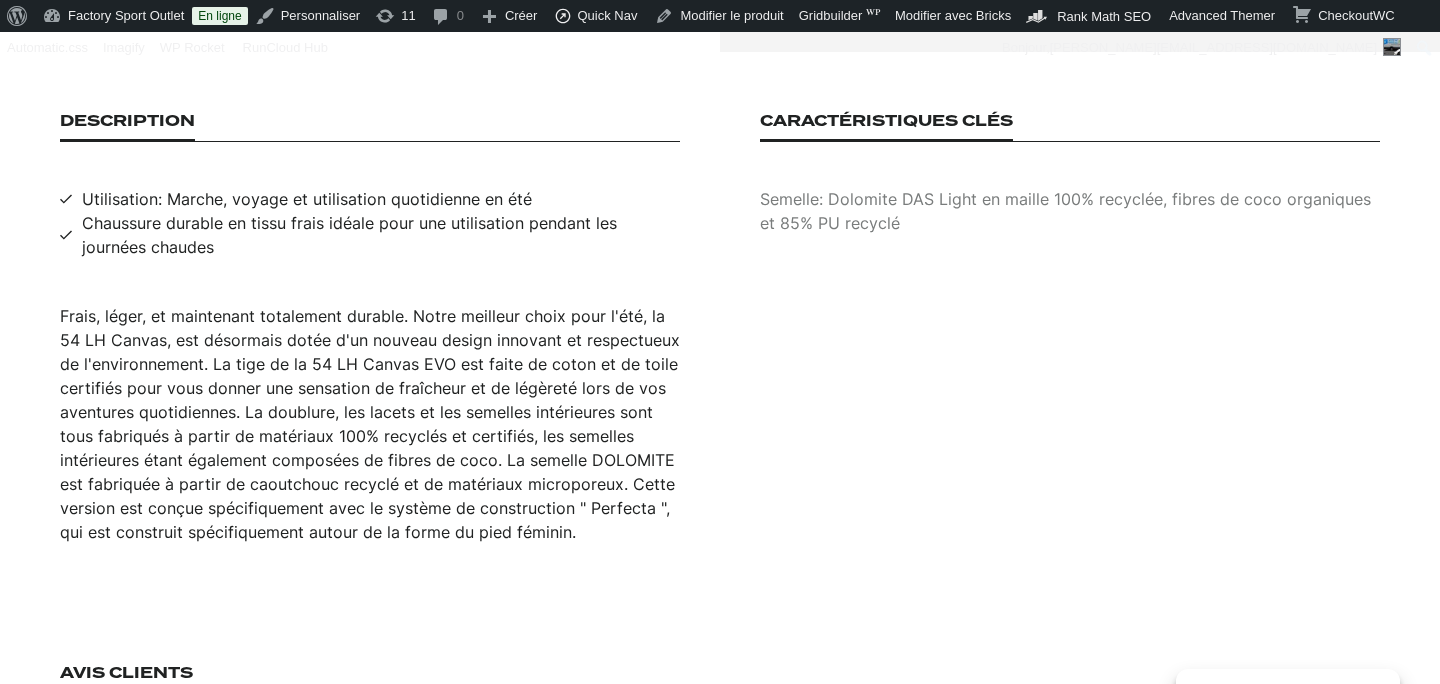 scroll, scrollTop: 1299, scrollLeft: 0, axis: vertical 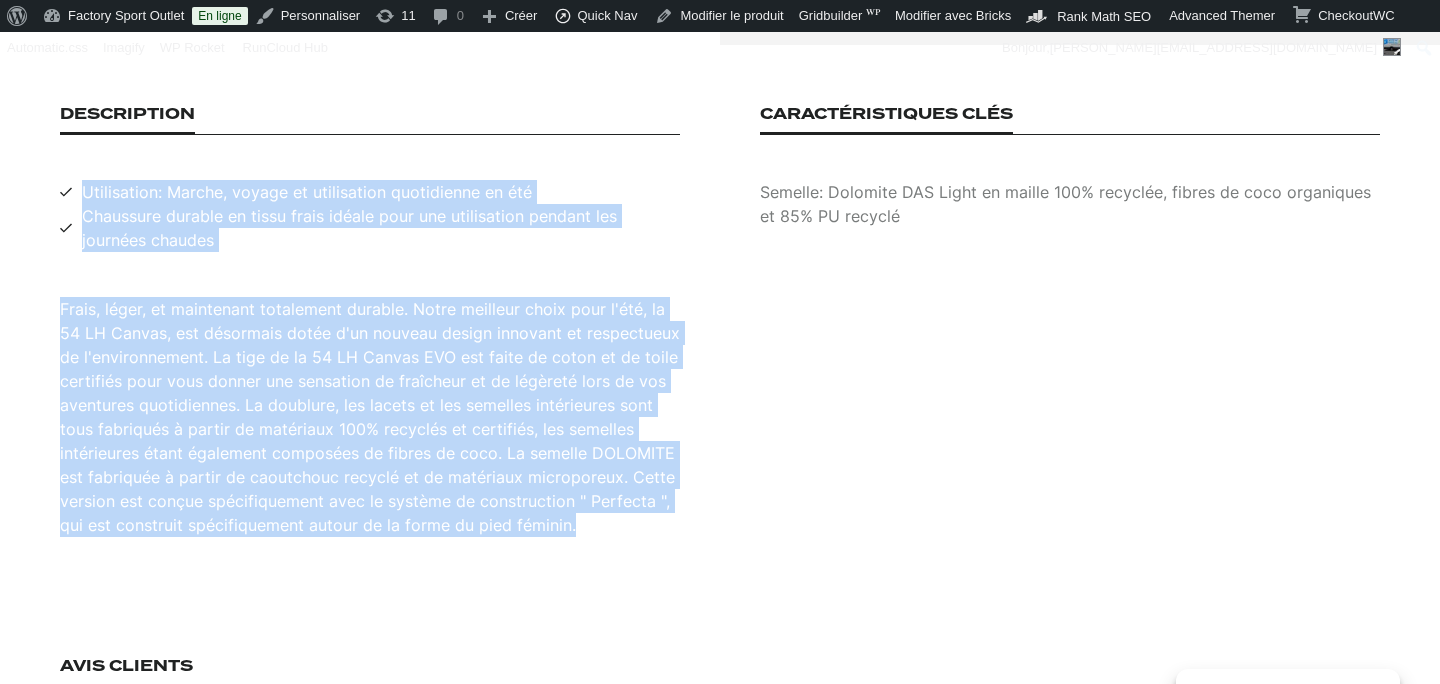 drag, startPoint x: 78, startPoint y: 165, endPoint x: 611, endPoint y: 539, distance: 651.126 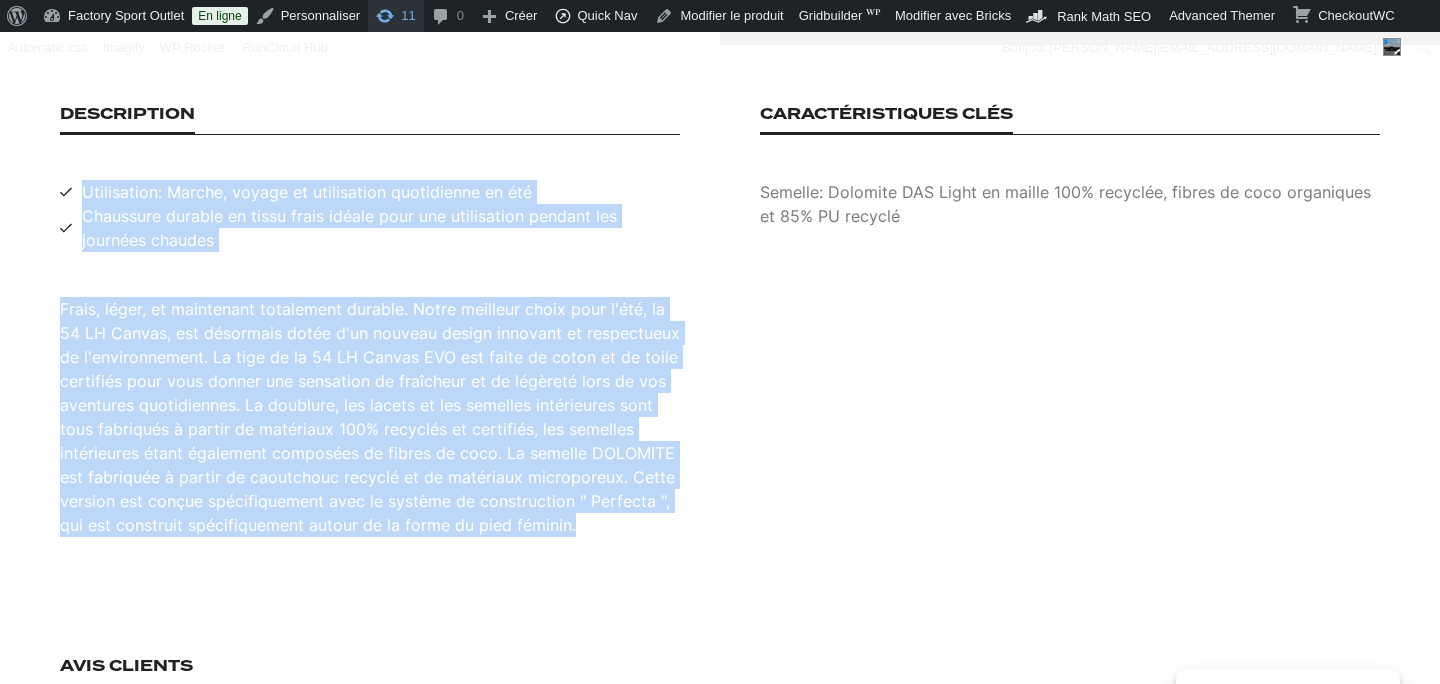 copy on "Utilisation: Marche, voyage et utilisation quotidienne en été Chaussure durable en tissu frais idéale pour une utilisation pendant les journées chaudes Frais, léger, et maintenant totalement durable. Notre meilleur choix pour l'été, la 54 LH Canvas, est désormais dotée d'un nouveau design innovant et respectueux de l'environnement. La tige de la 54 LH Canvas EVO est faite de coton et de toile certifiés pour vous donner une sensation de fraîcheur et de légèreté lors de vos aventures quotidiennes. La doublure, les lacets et les semelles intérieures sont tous fabriqués à partir de matériaux 100% recyclés et certifiés, les semelles intérieures étant également composées de fibres de coco. La semelle DOLOMITE est fabriquée à partir de caoutchouc recyclé et de matériaux microporeux. Cette version est conçue spécifiquement avec le système de construction " Perfecta ", qui est construit spécifiquement autour de la forme du pied féminin." 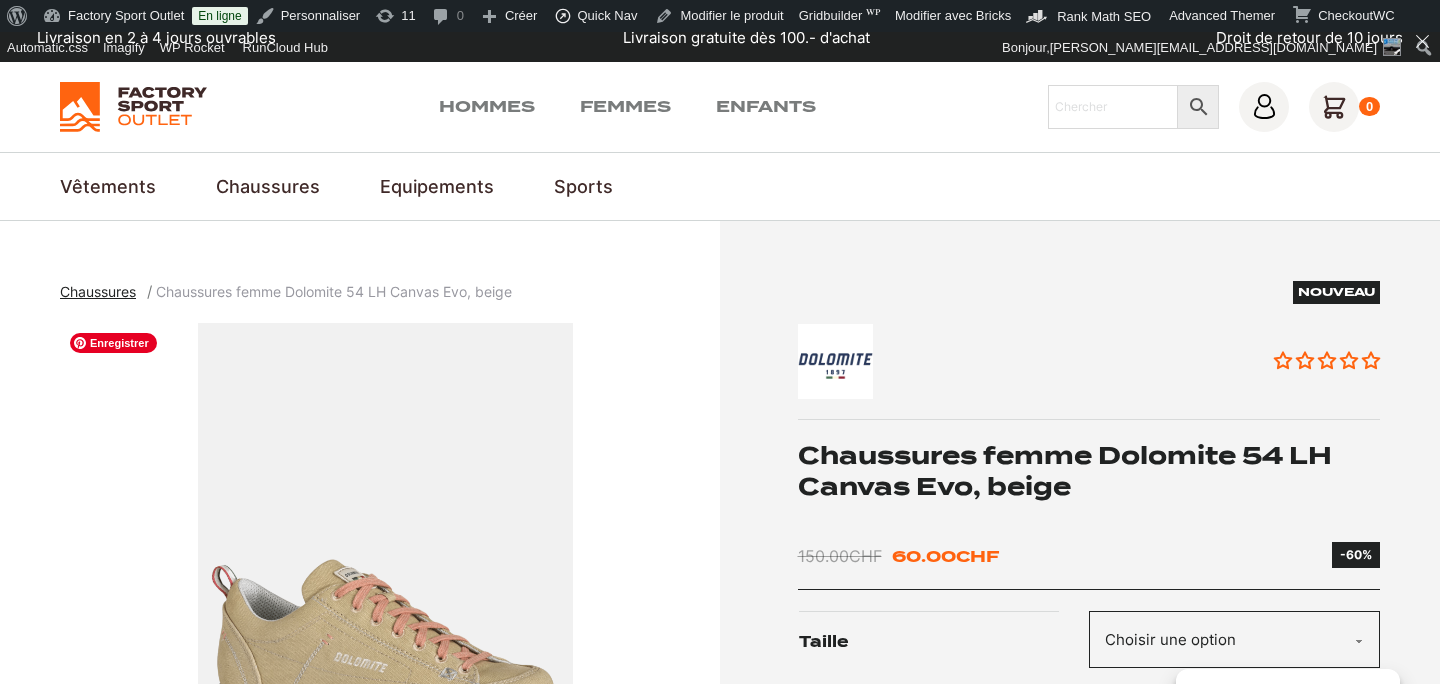 scroll, scrollTop: 0, scrollLeft: 0, axis: both 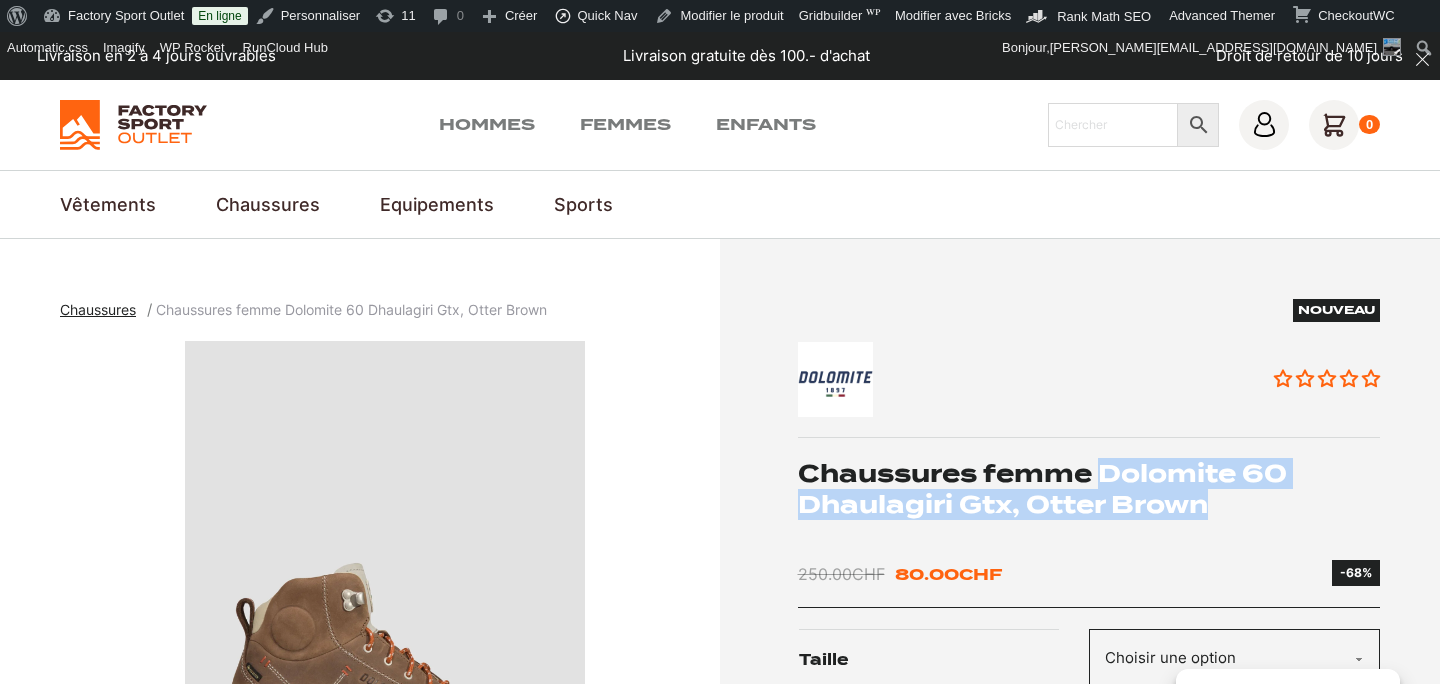 drag, startPoint x: 1100, startPoint y: 466, endPoint x: 1233, endPoint y: 490, distance: 135.14807 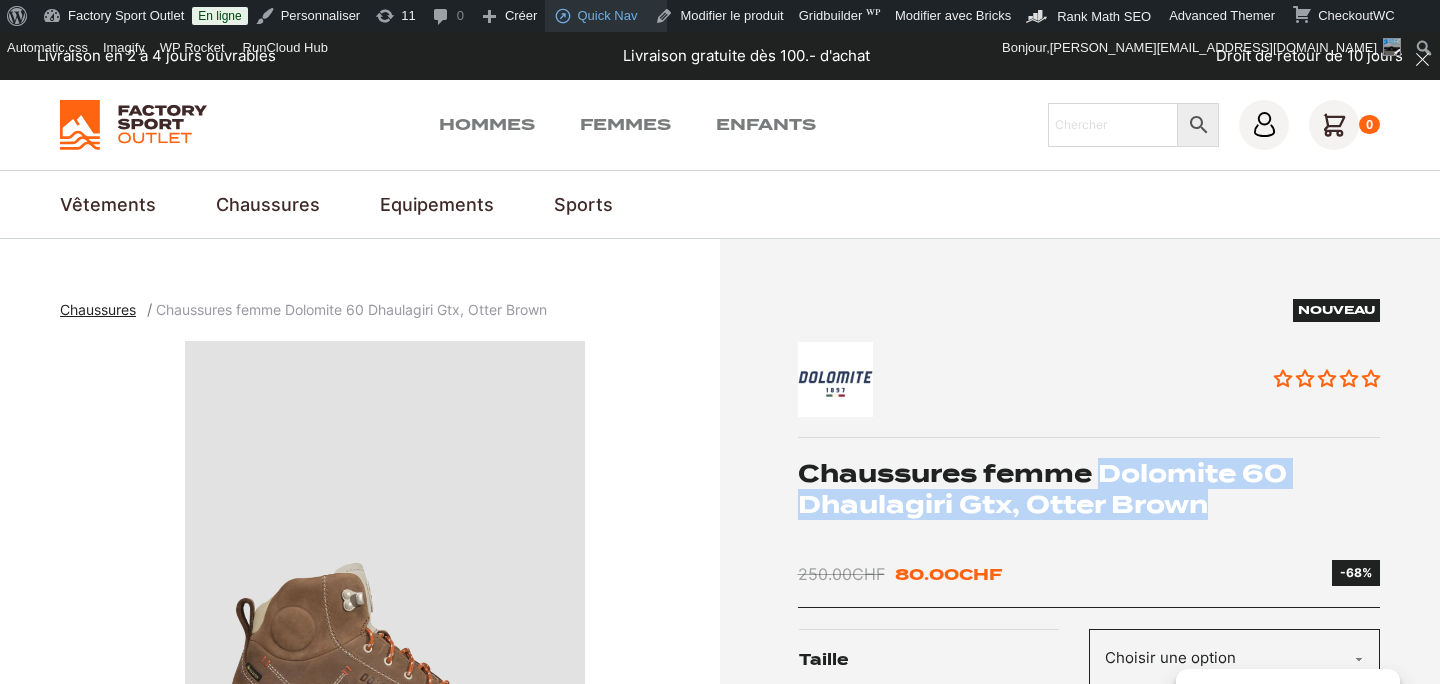copy on "Dolomite 60 Dhaulagiri Gtx, Otter Brown" 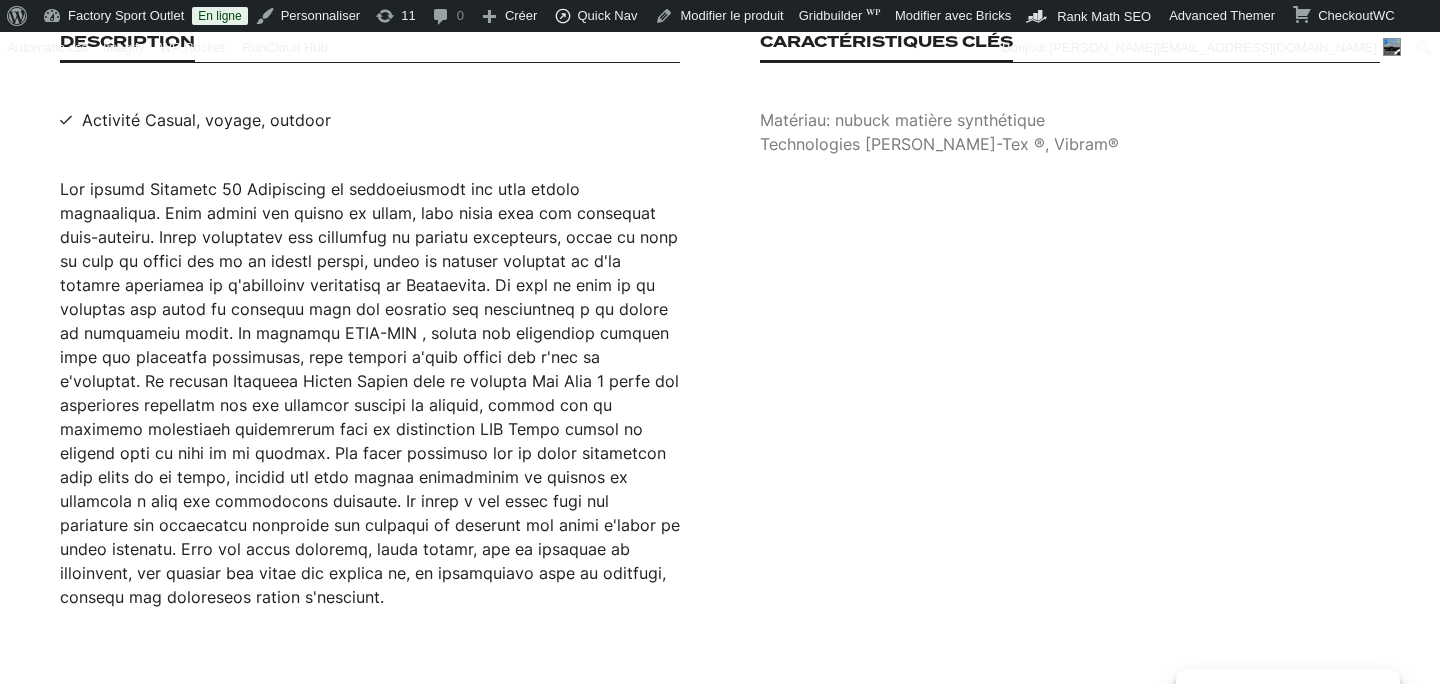 scroll, scrollTop: 1373, scrollLeft: 0, axis: vertical 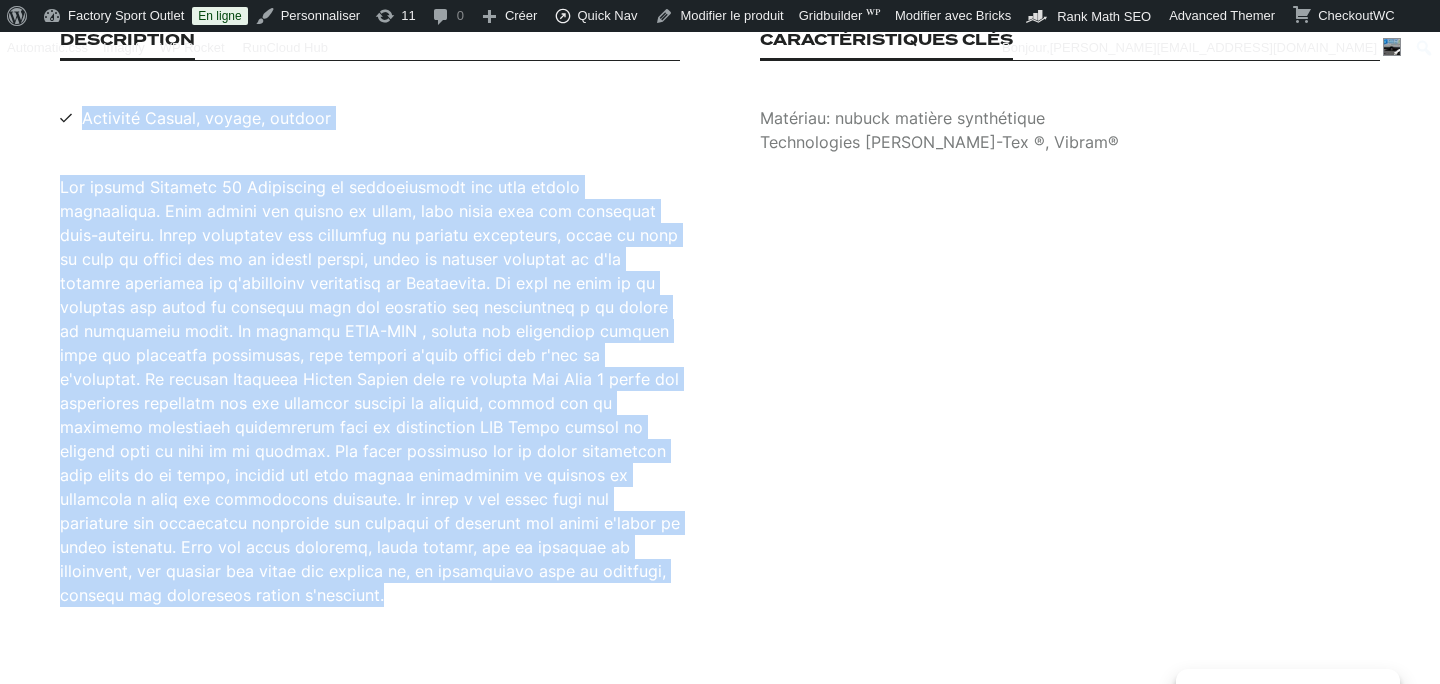 drag, startPoint x: 78, startPoint y: 95, endPoint x: 635, endPoint y: 567, distance: 730.09106 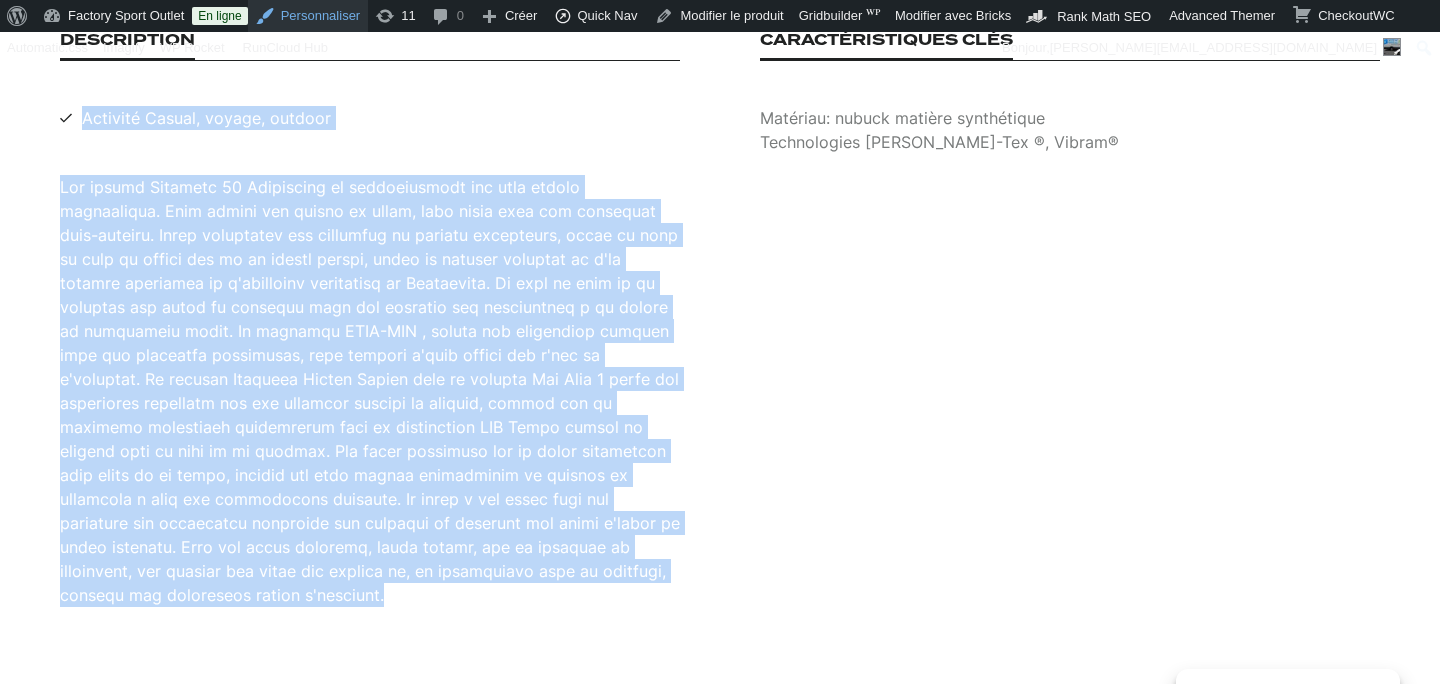 copy on "Activité Casual, voyage, outdoor Les bottes Dolomite 60 Dhaulagiri se caractérisent par leur grande polyvalence. Vous pouvez les porter en ville, mais aussi pour une randonnée tout-terrain. Elles présentent des finitions de qualité supérieure, comme la tige en cuir de cheval fou et en nubuck souple, ornée de détails raffinés et d'un écusson évocateur de l'ascension historique du Dhaulagiri.
La tige en cuir et la doublure sur toute la longueur sont des éléments qui contribuent à un niveau de durabilité accru. La membrane GORE-TEX , assure une protection absolue lors des aventures hivernales, sans crainte d'être retenu par l'eau ou l'humidité. La semelle Dolomite Vibram Brenta avec le composé Ice Trek 2 offre une excellente adhérence sur les surfaces froides et glacées, tandis que la finition intérieure ergonomique avec la technologie DAS Light assure un confort tout au long de la journée. Une autre nouveauté est la coupe légèrement plus basse de la botte, offrant une plus grande flexibilité et liberté de mo..." 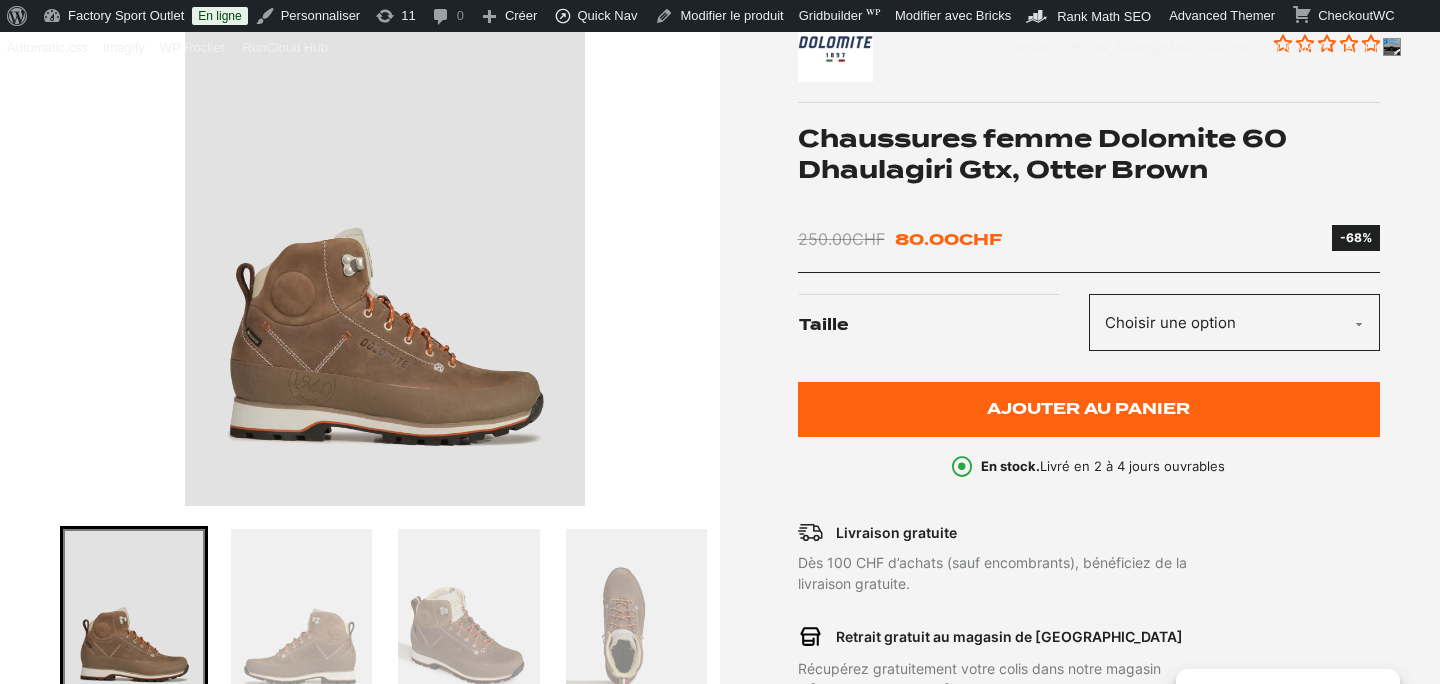 scroll, scrollTop: 338, scrollLeft: 0, axis: vertical 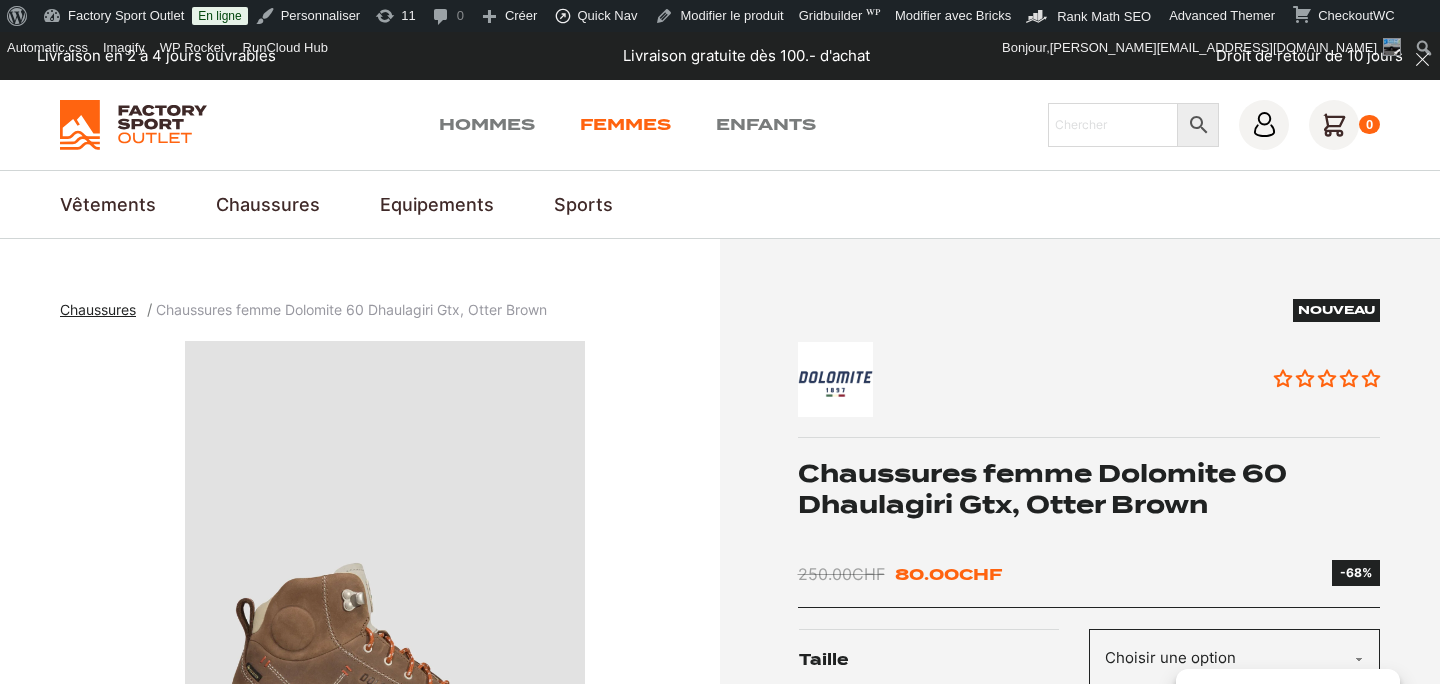 click on "Femmes" at bounding box center [625, 125] 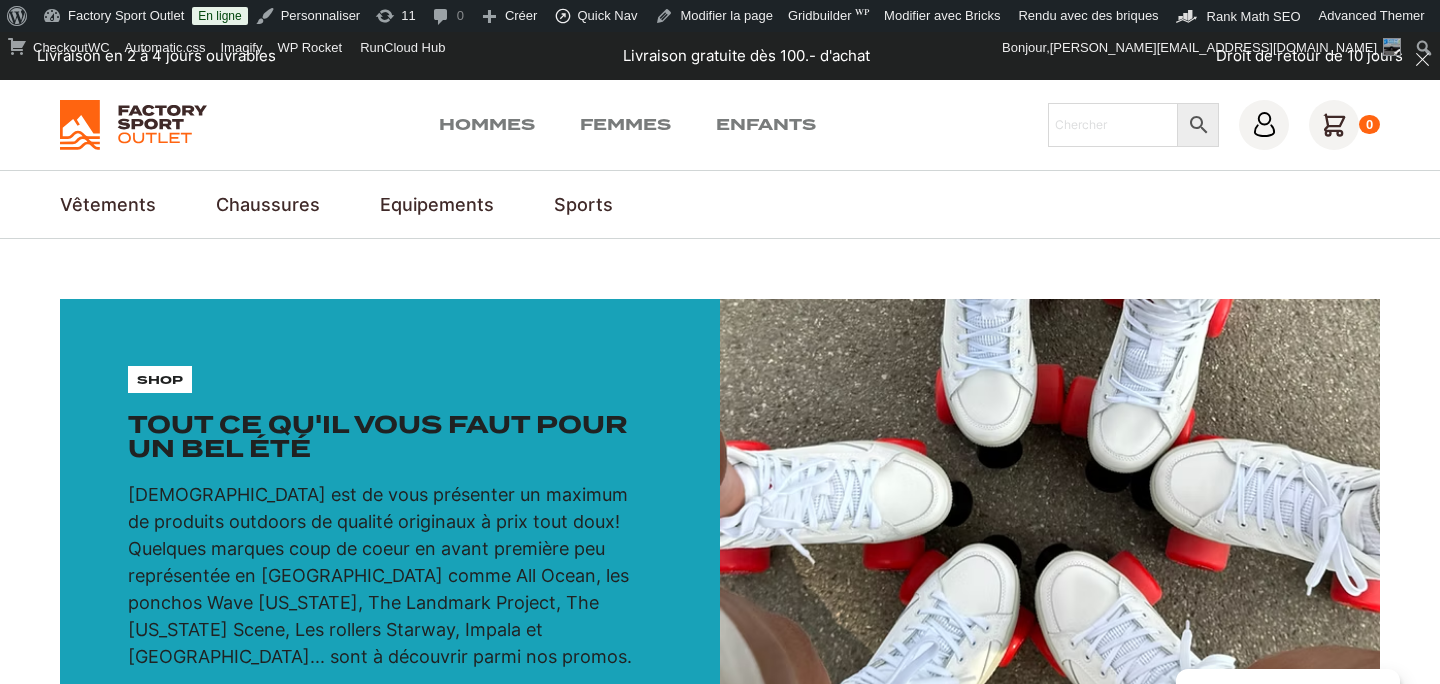 scroll, scrollTop: 0, scrollLeft: 0, axis: both 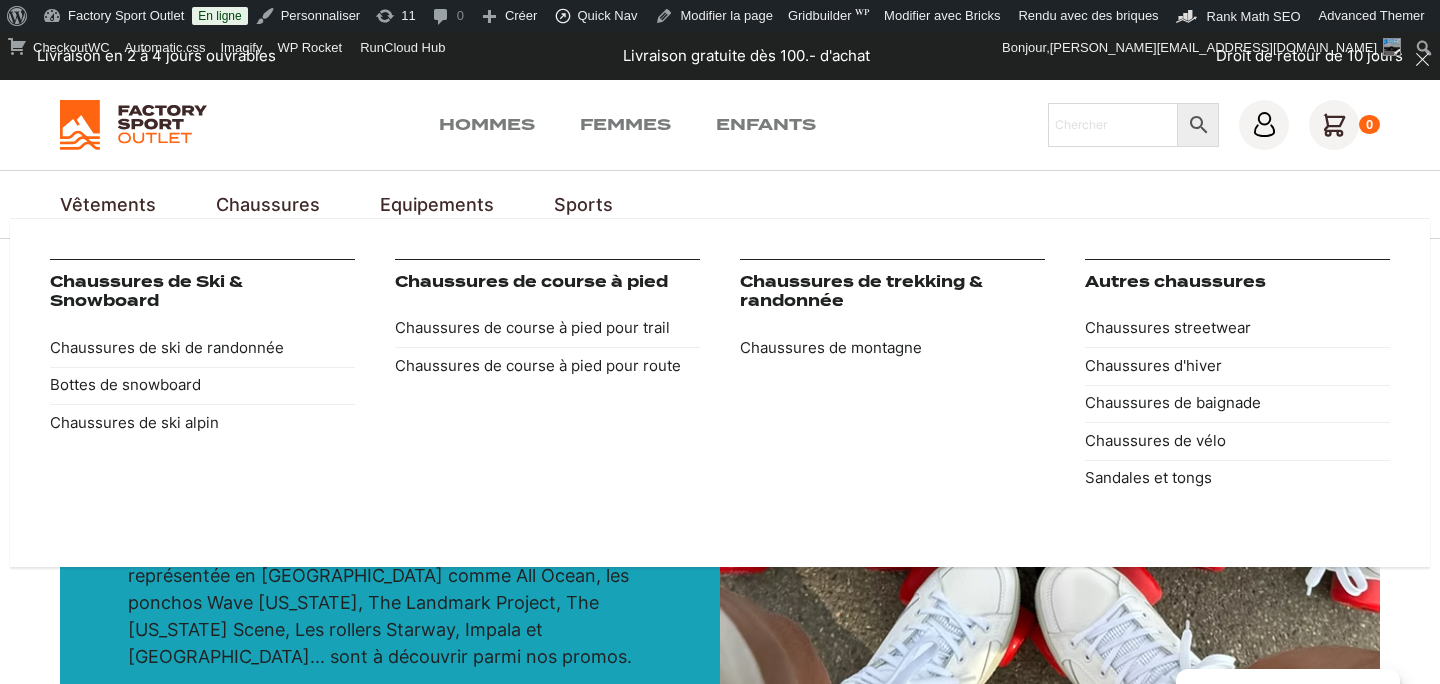 click on "Chaussures" at bounding box center [268, 204] 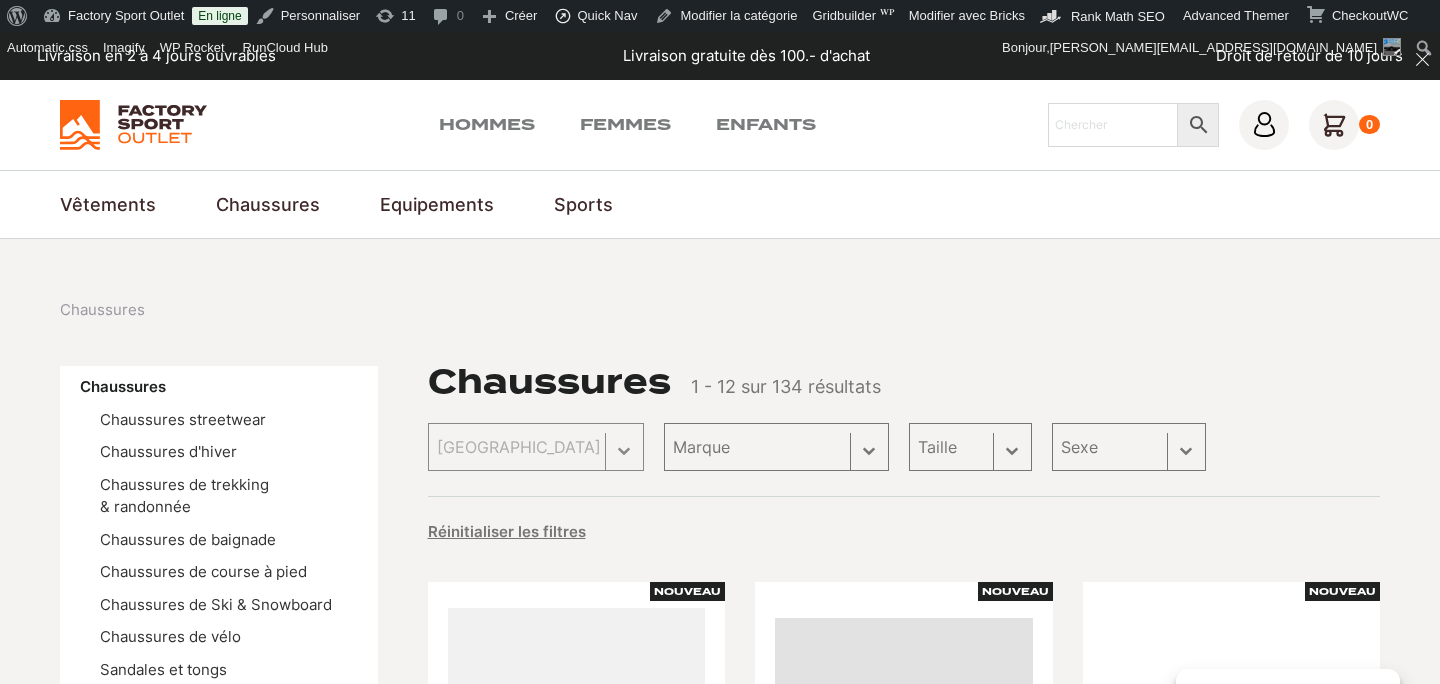 scroll, scrollTop: 0, scrollLeft: 0, axis: both 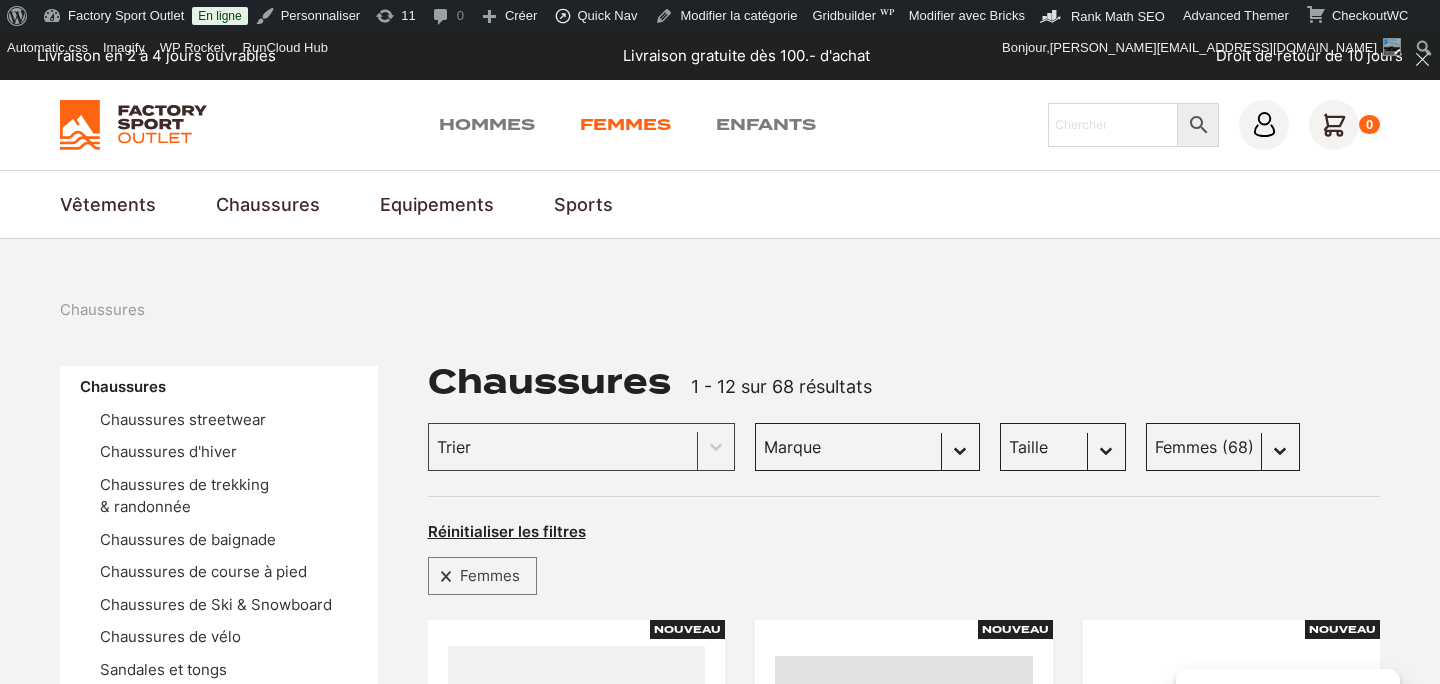 click on "Femmes" at bounding box center (625, 125) 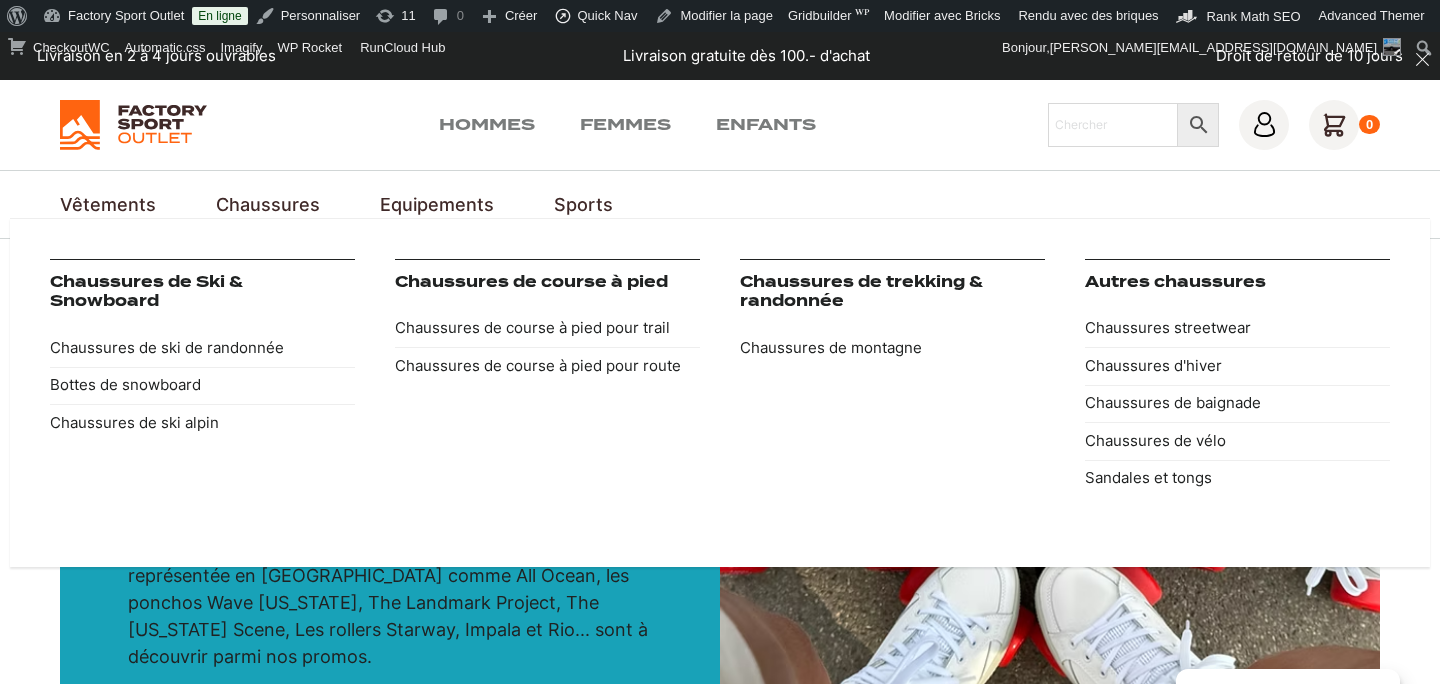 scroll, scrollTop: 0, scrollLeft: 0, axis: both 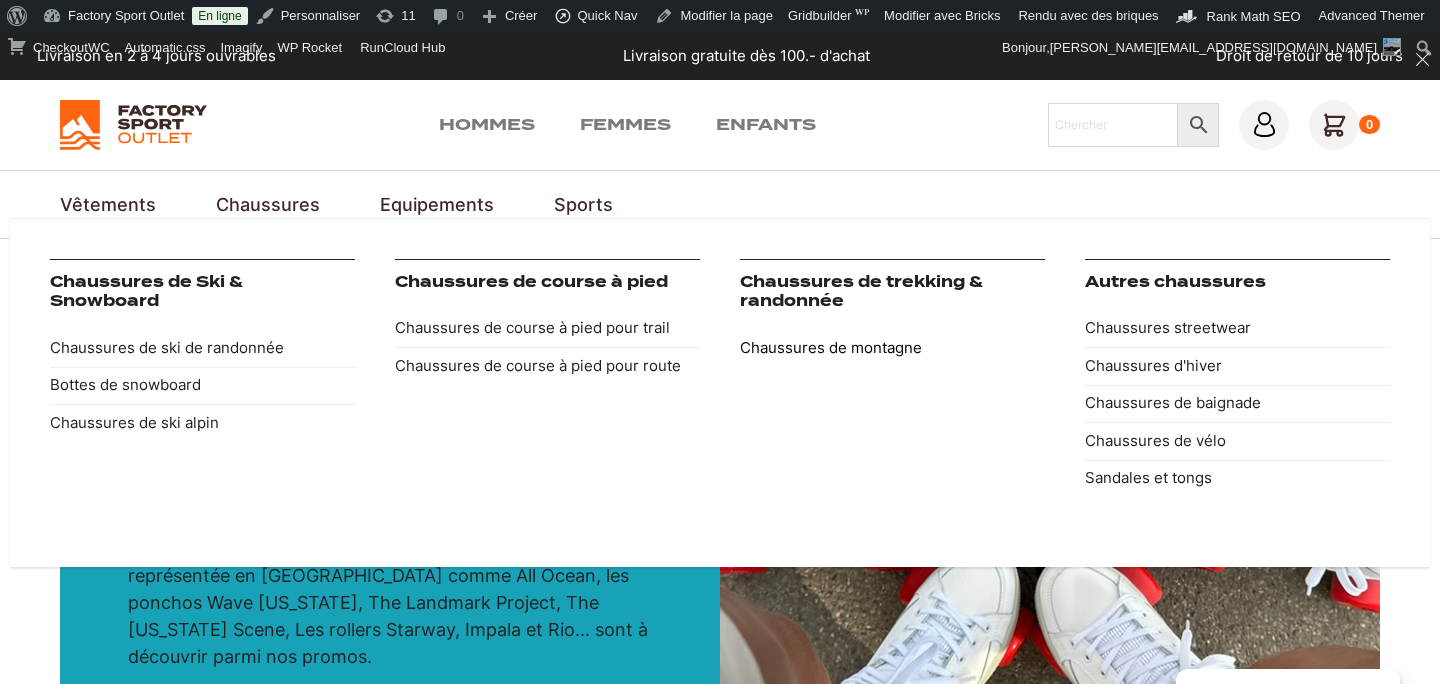 click on "Chaussures de montagne" at bounding box center [892, 348] 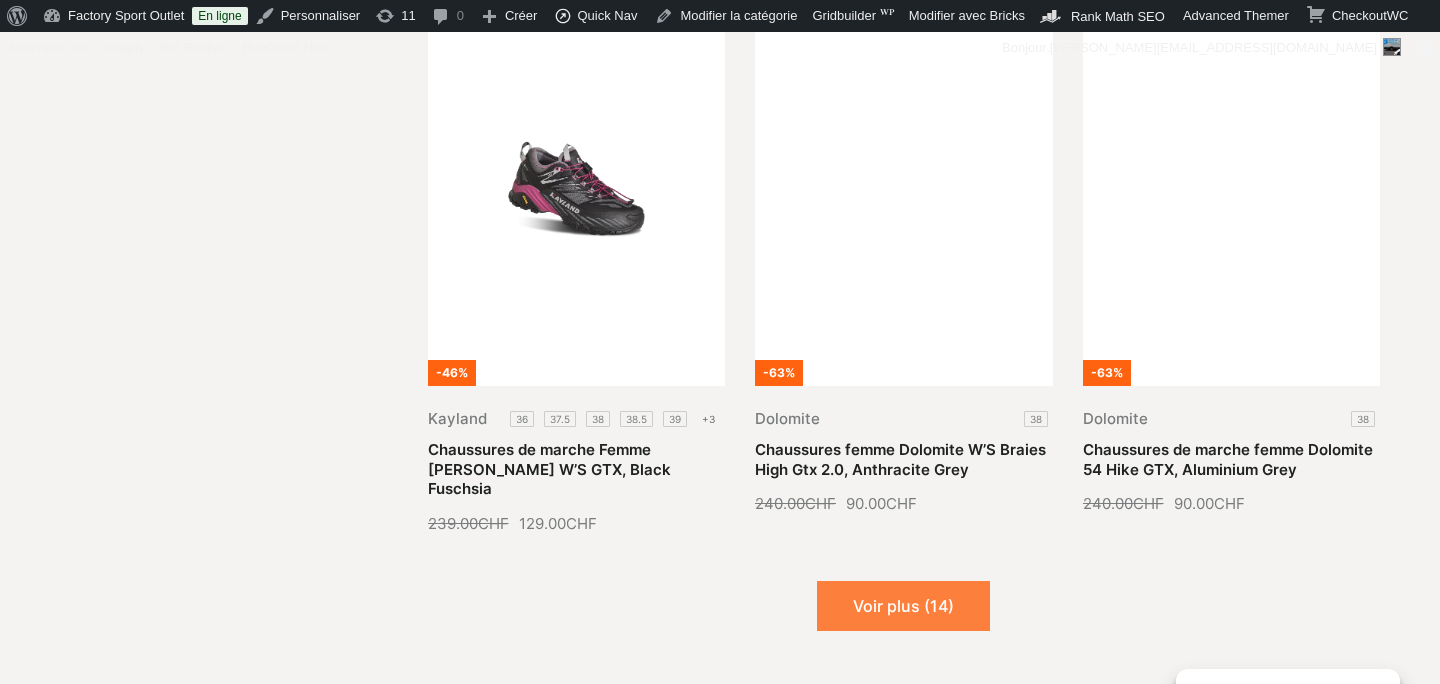 scroll, scrollTop: 2345, scrollLeft: 0, axis: vertical 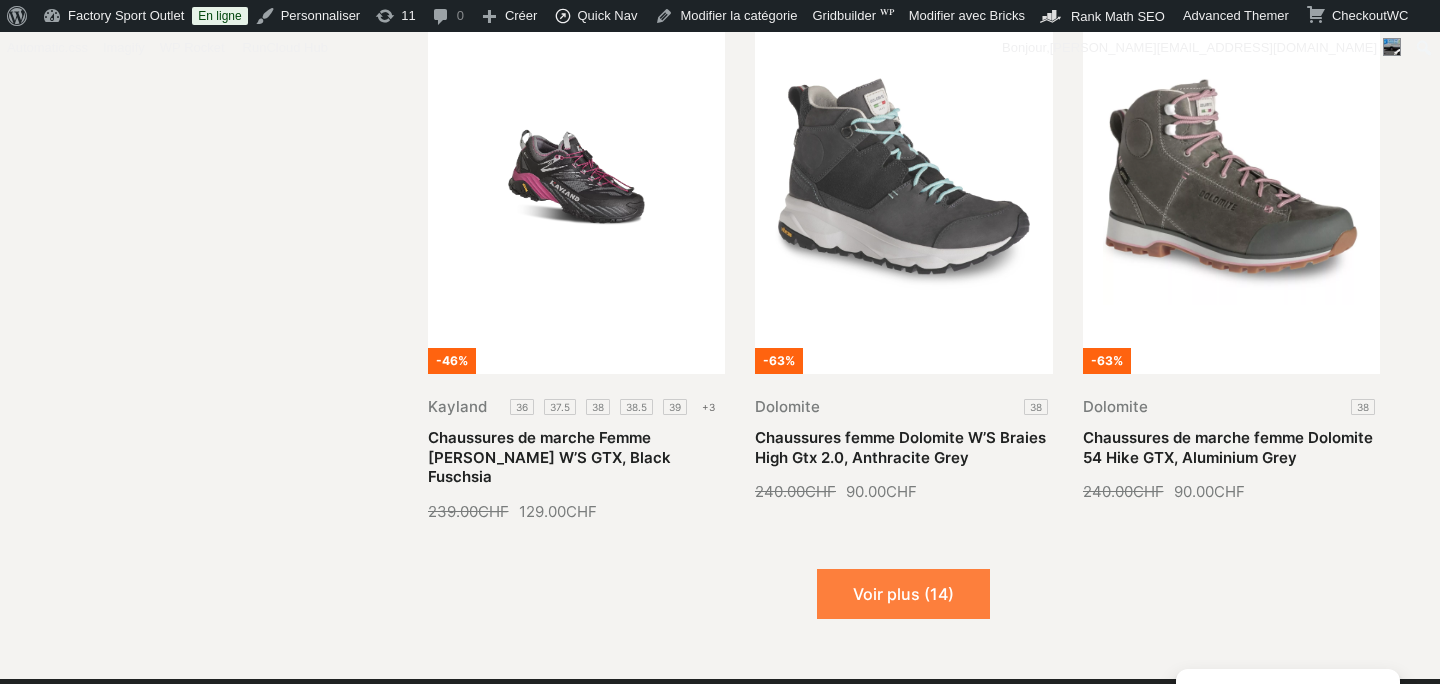 click on "Voir plus (14)" at bounding box center (903, 594) 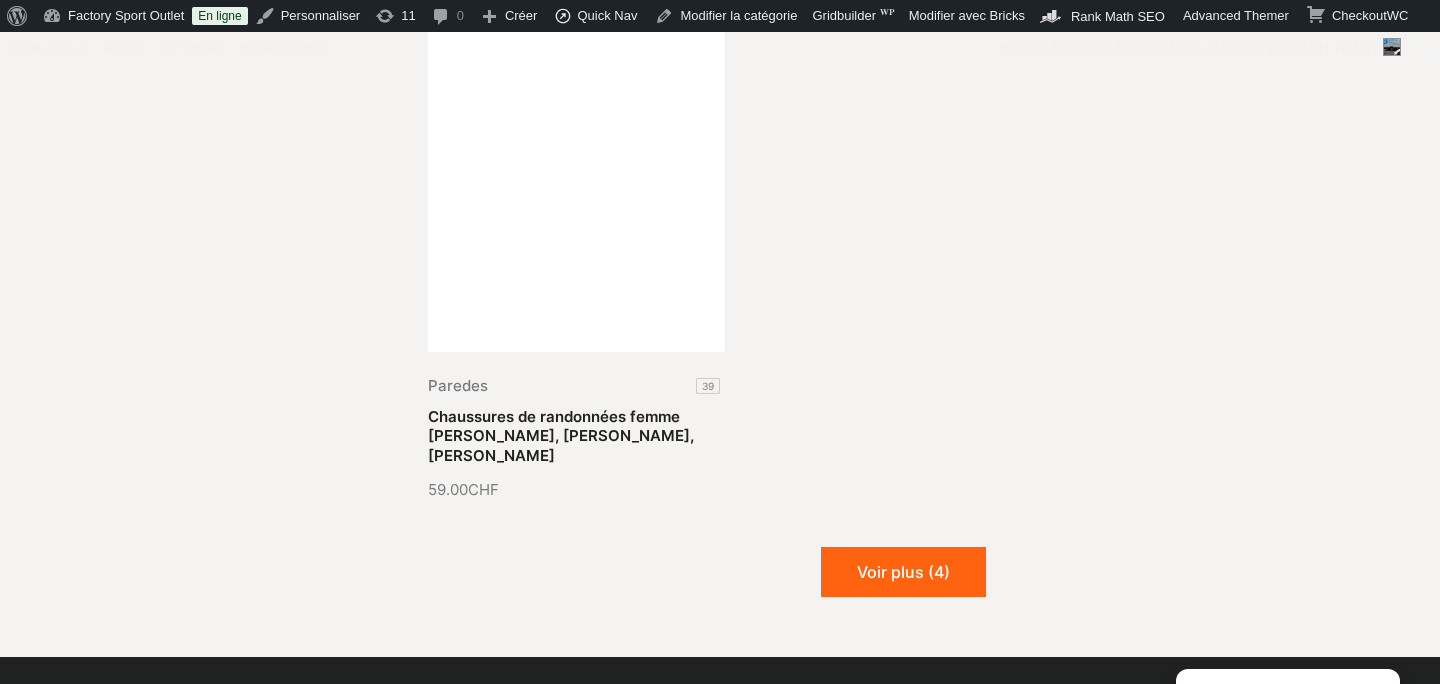 scroll, scrollTop: 4657, scrollLeft: 0, axis: vertical 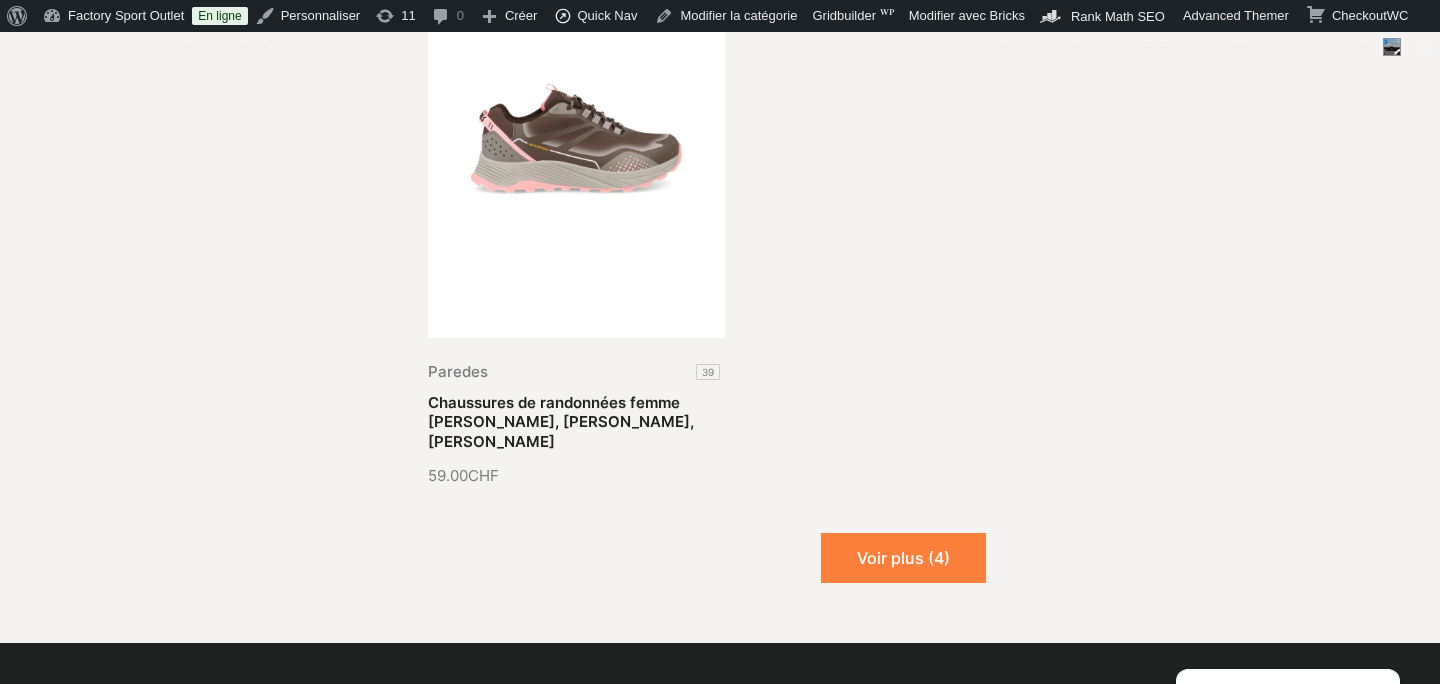 click on "Voir plus (4)" at bounding box center (903, 558) 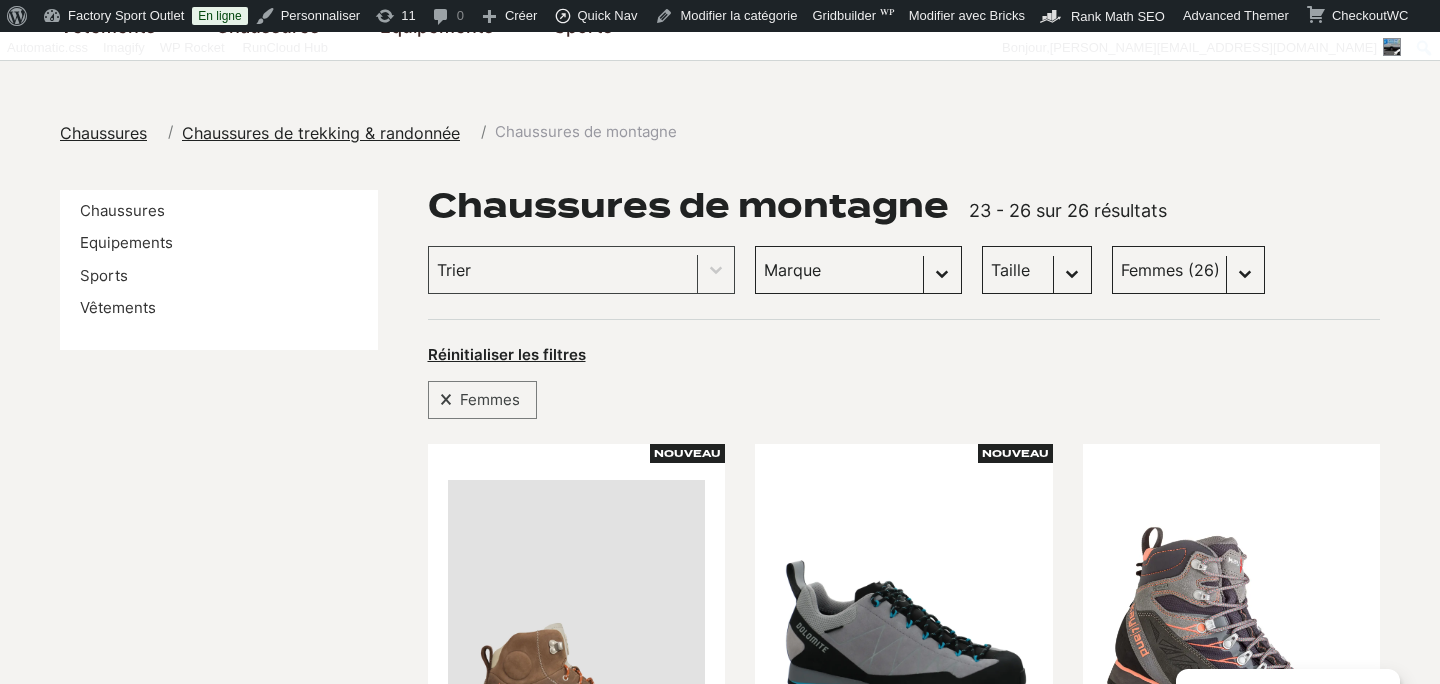 scroll, scrollTop: 0, scrollLeft: 0, axis: both 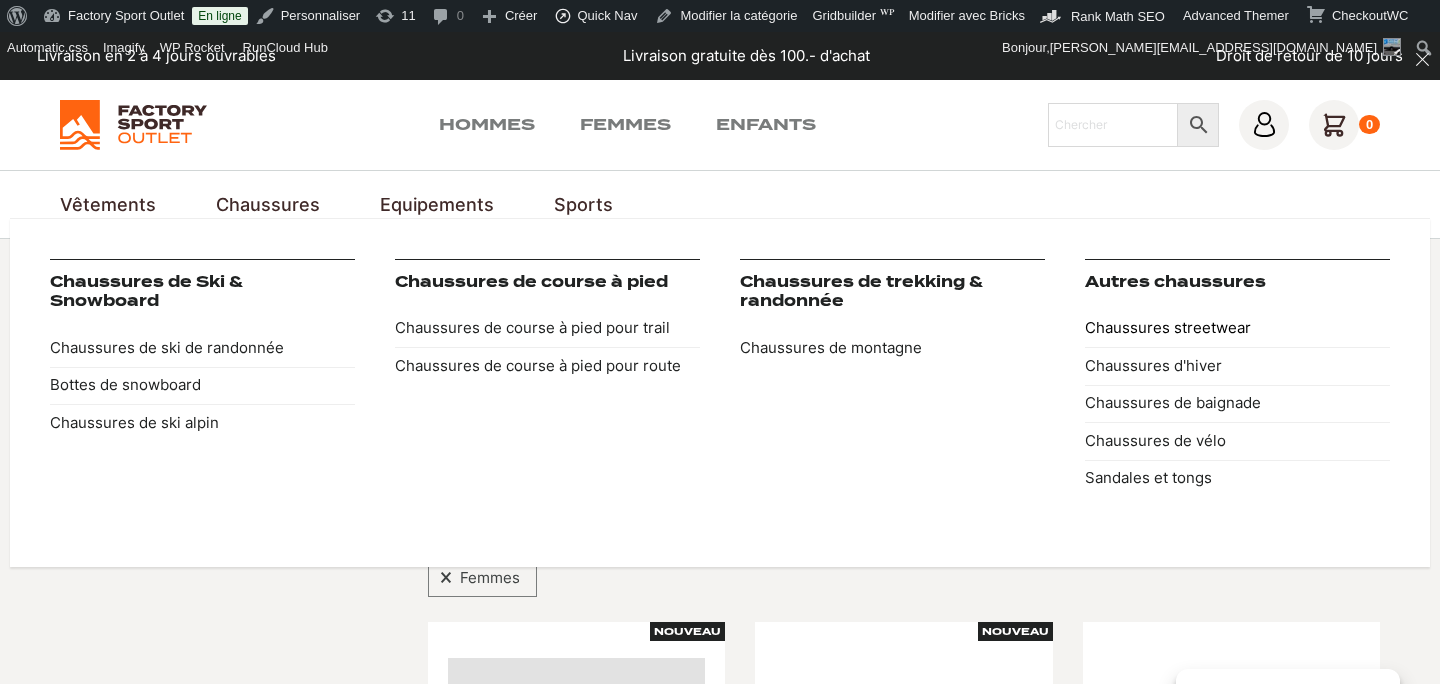 click on "Chaussures streetwear" at bounding box center (1237, 329) 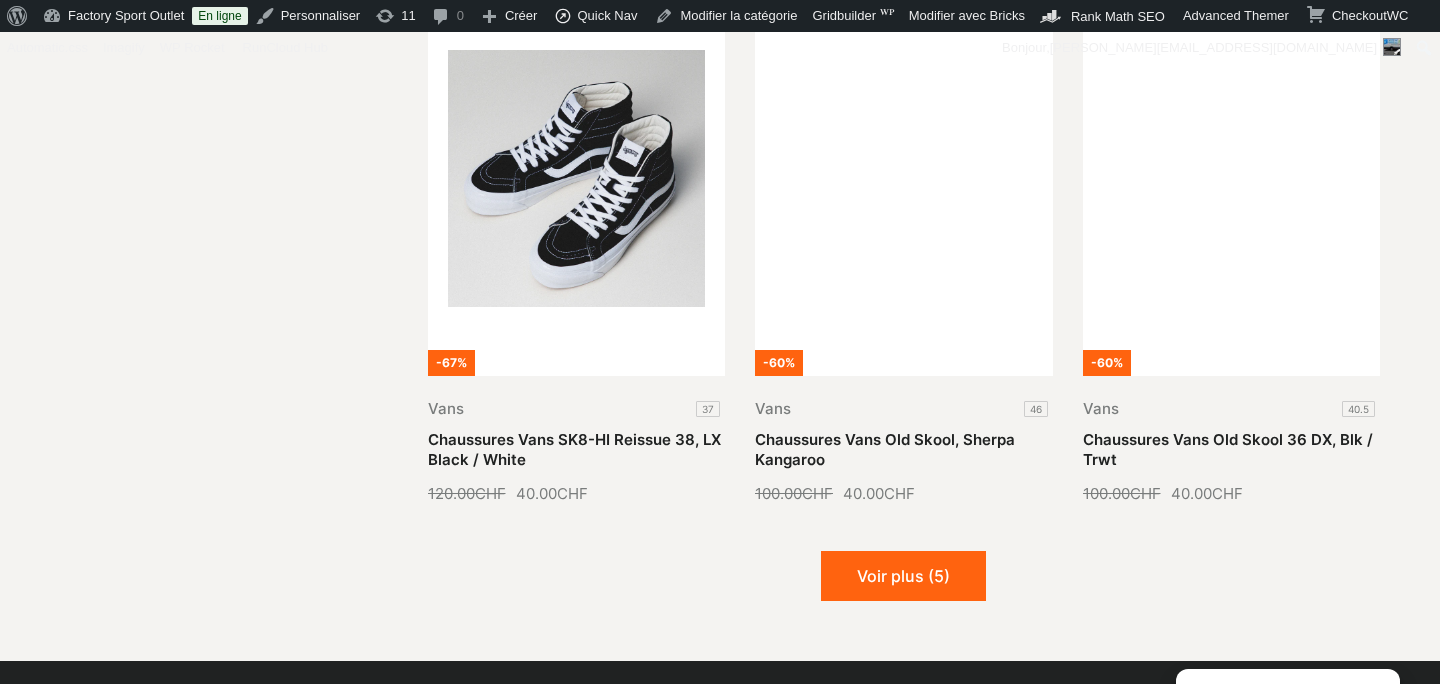 scroll, scrollTop: 2512, scrollLeft: 0, axis: vertical 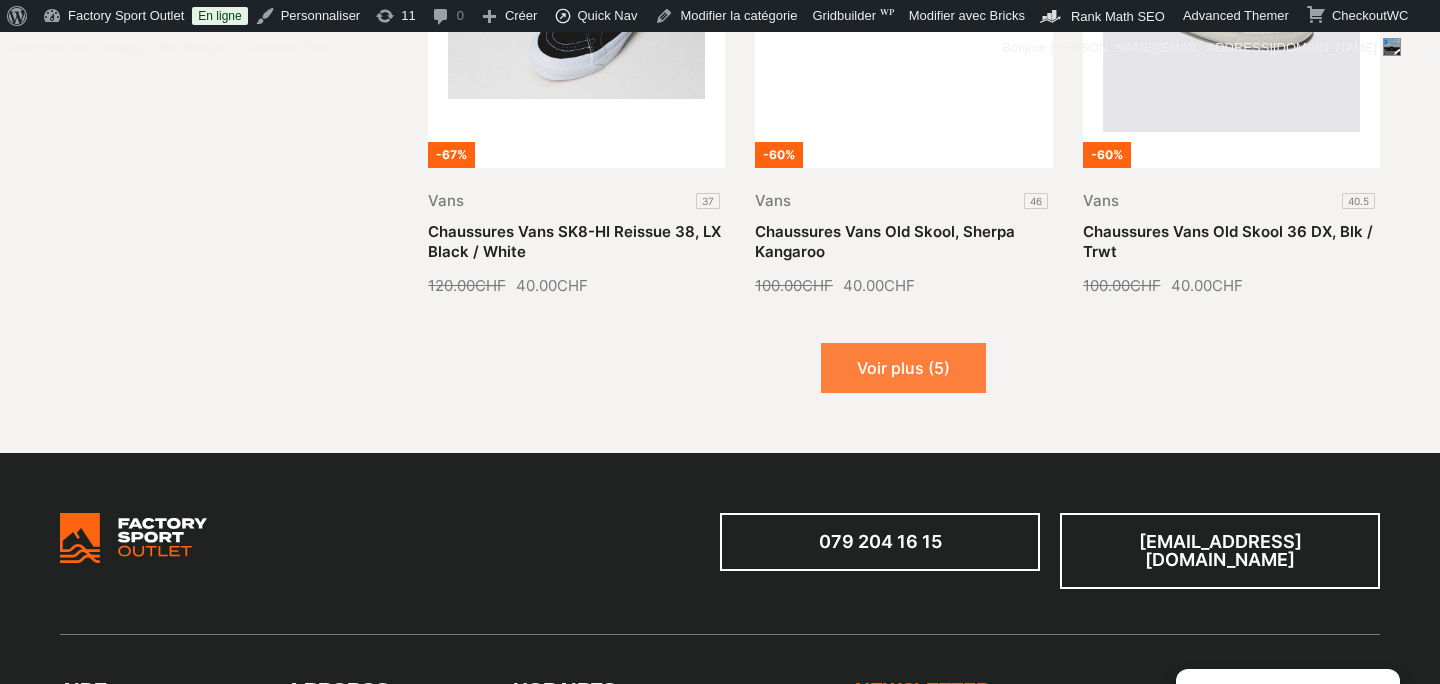 click on "Voir plus (5)" at bounding box center (903, 368) 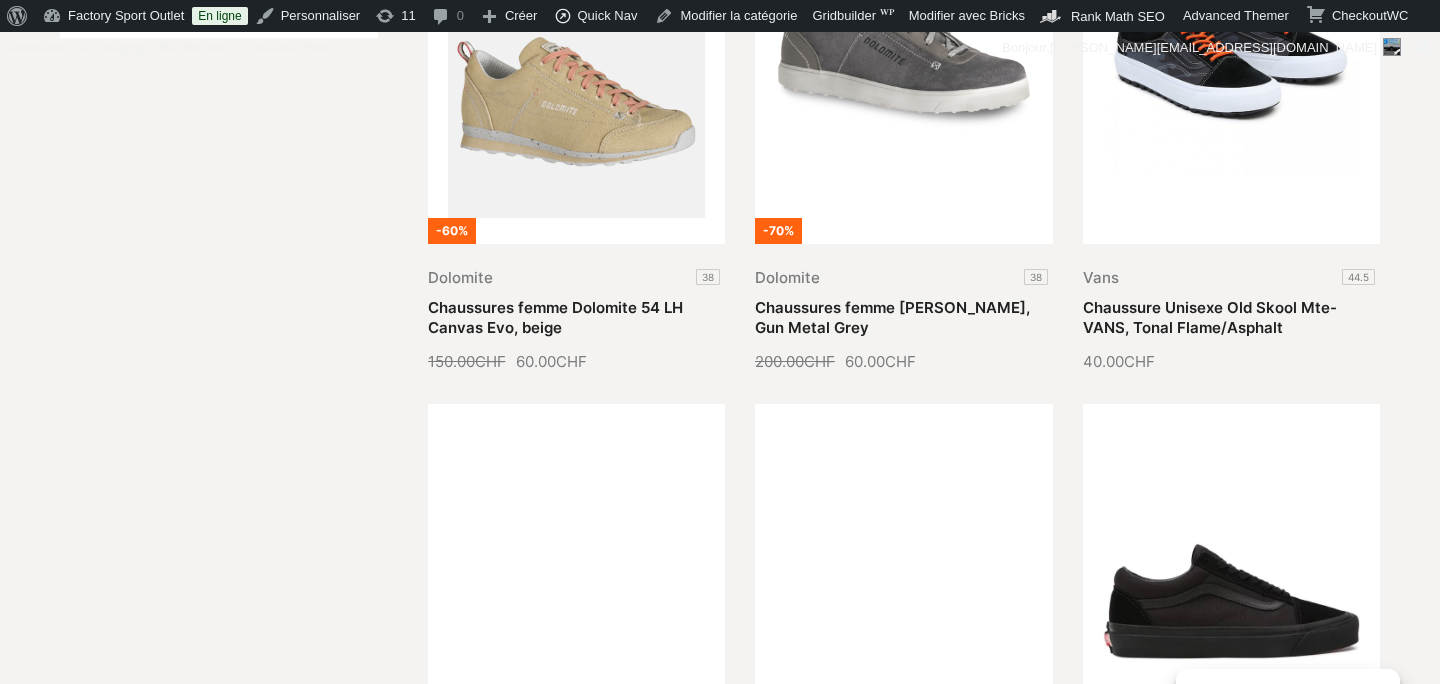 scroll, scrollTop: 0, scrollLeft: 0, axis: both 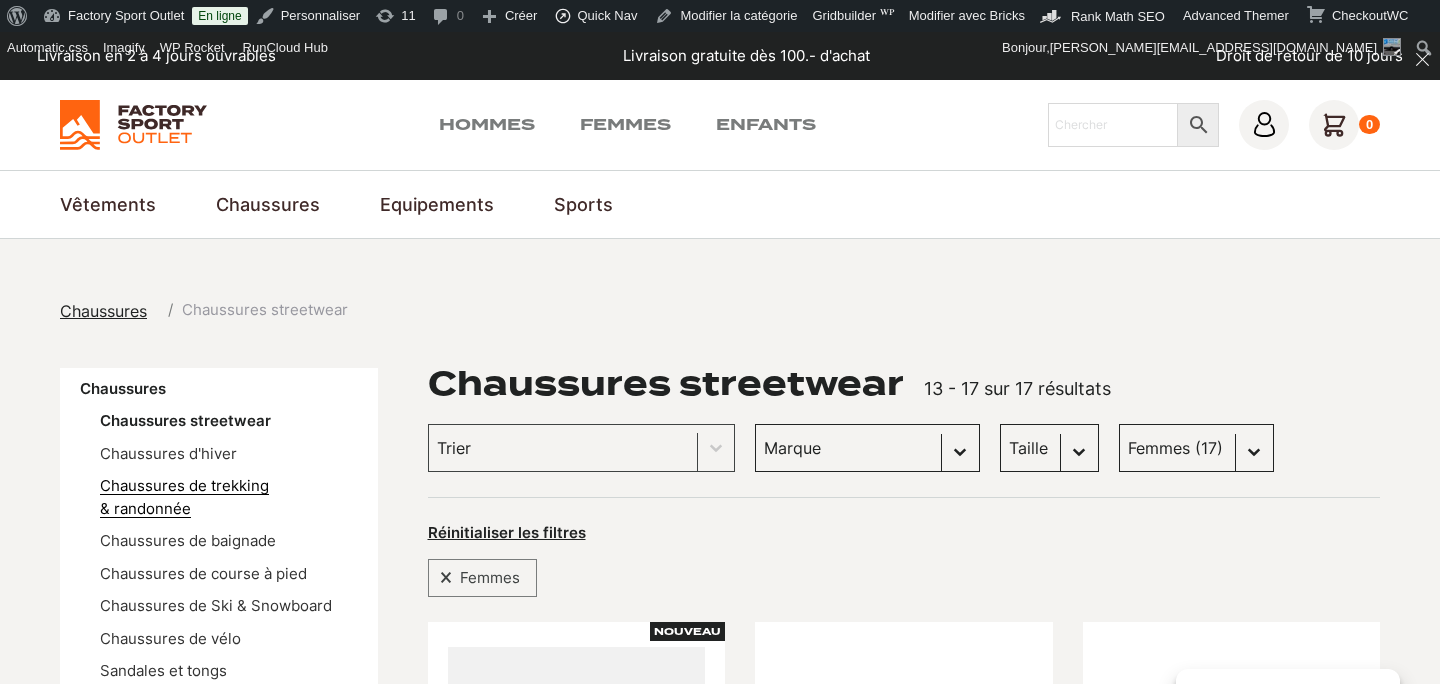 click on "Chaussures de trekking & randonnée" at bounding box center (184, 497) 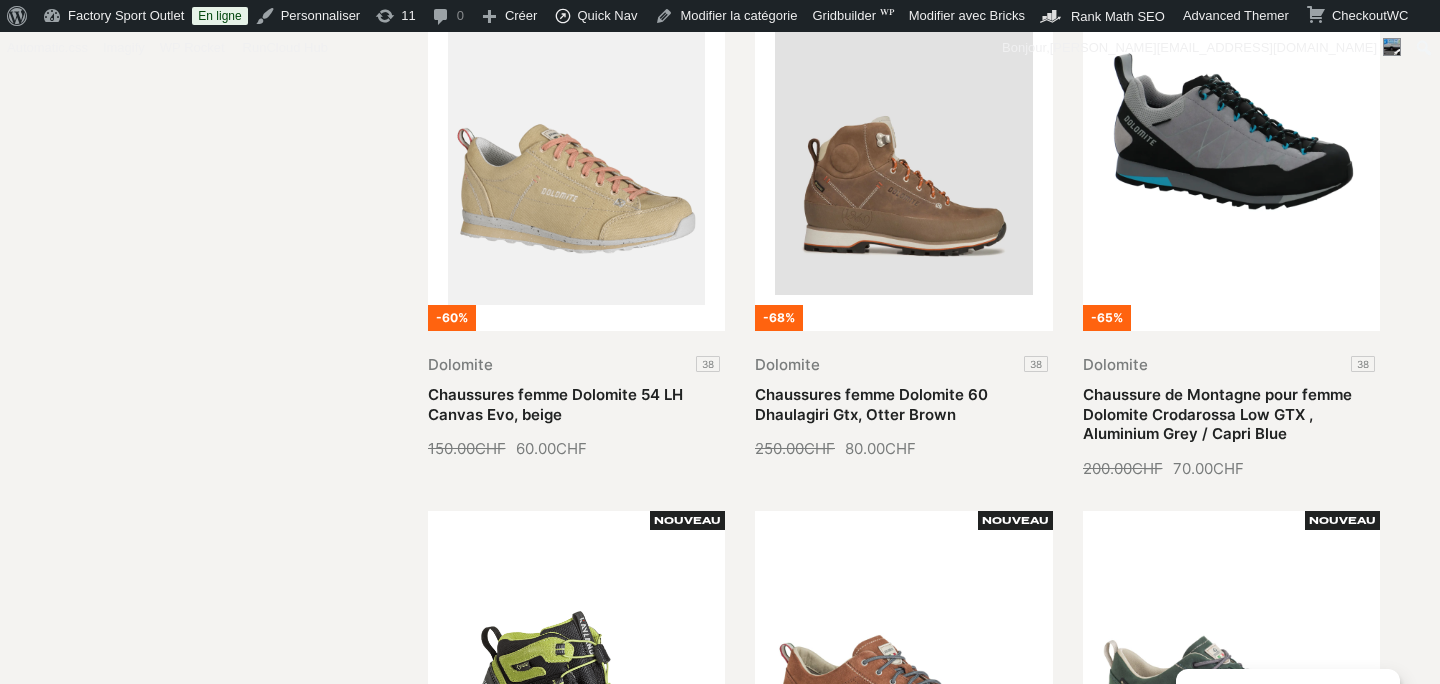 scroll, scrollTop: 0, scrollLeft: 0, axis: both 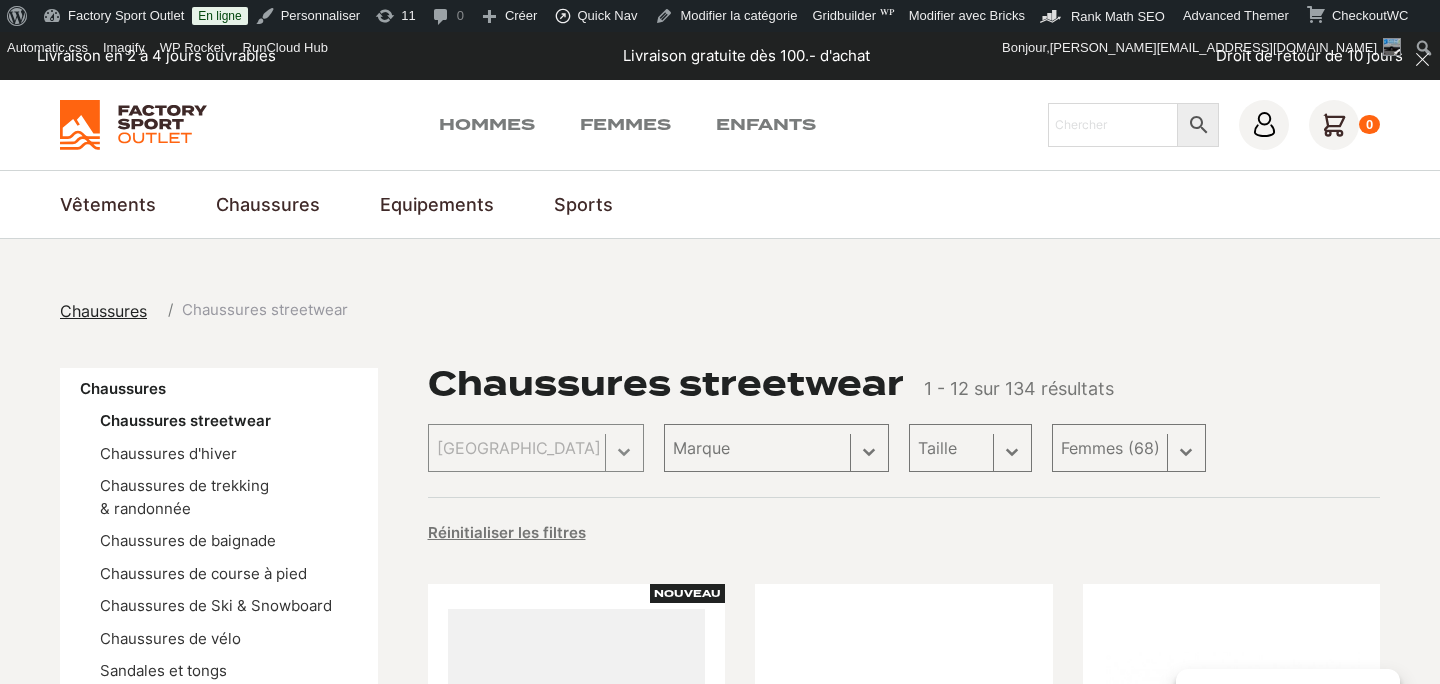 select on "femmes" 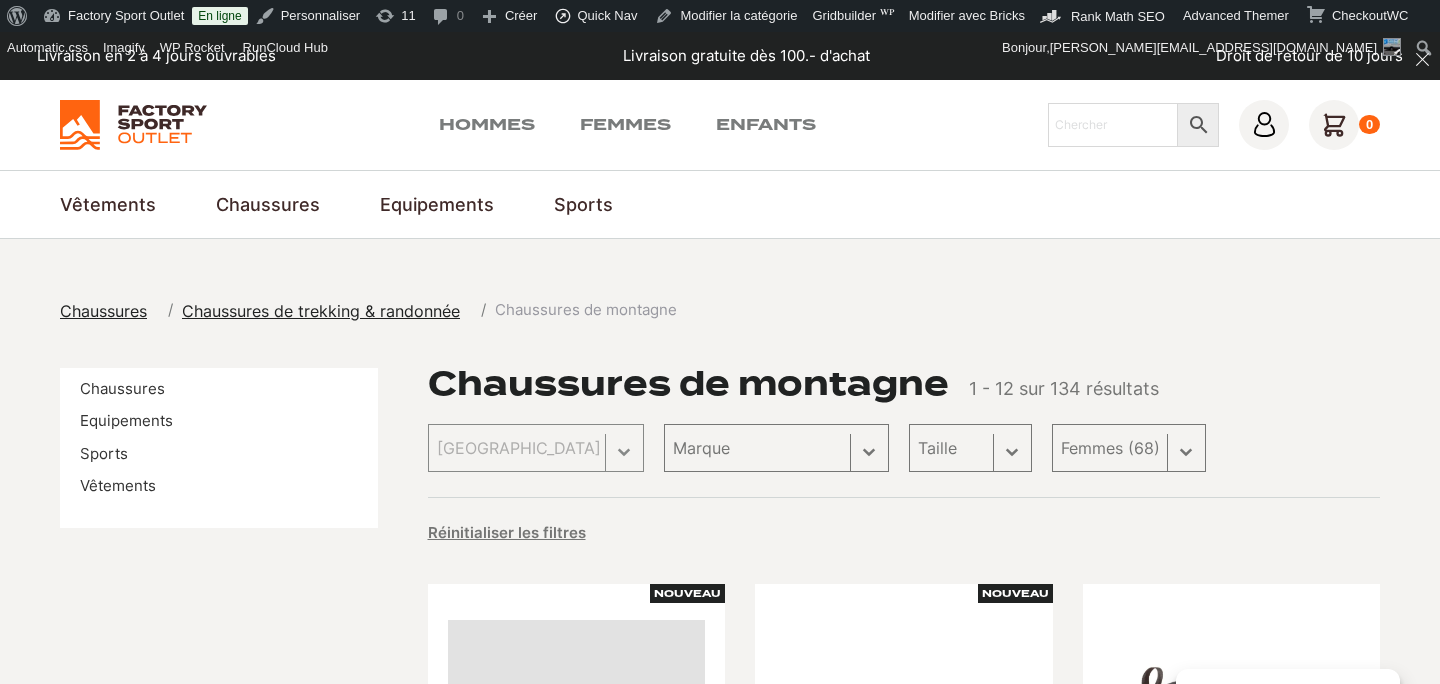 select on "femmes" 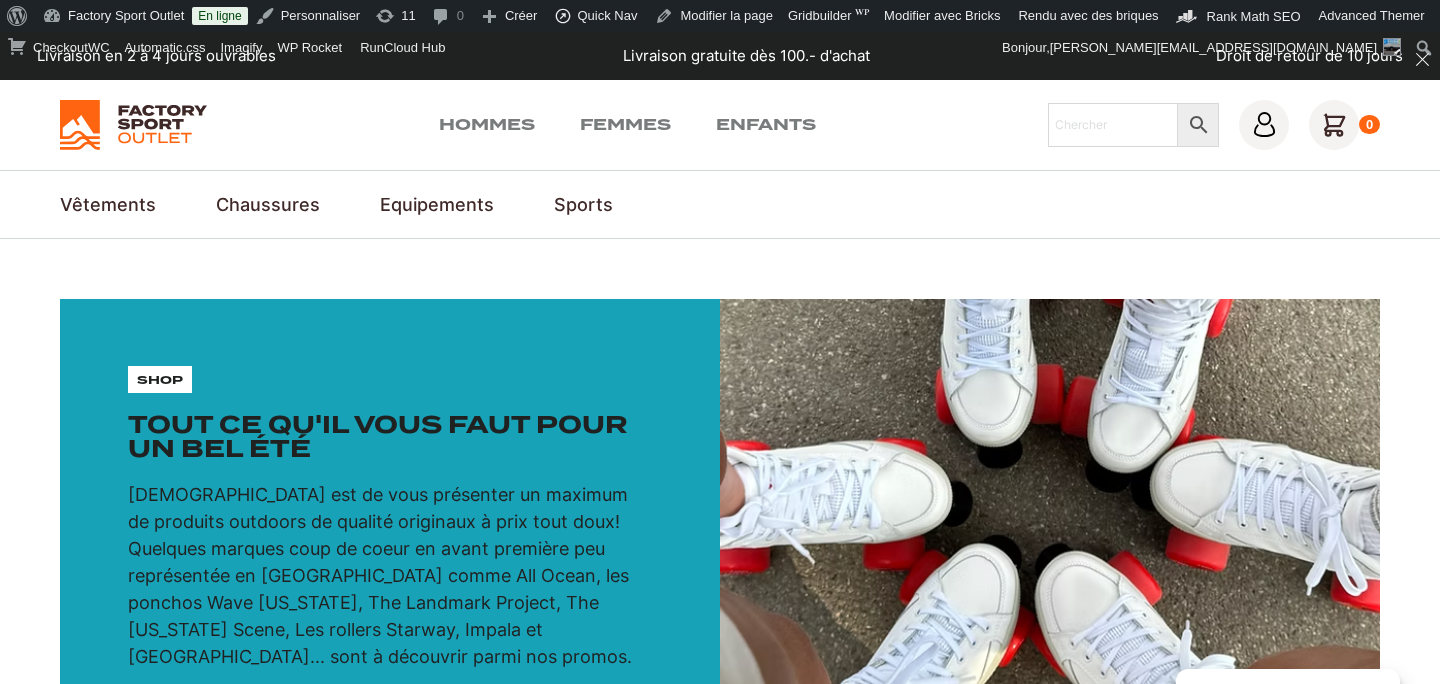 scroll, scrollTop: 0, scrollLeft: 0, axis: both 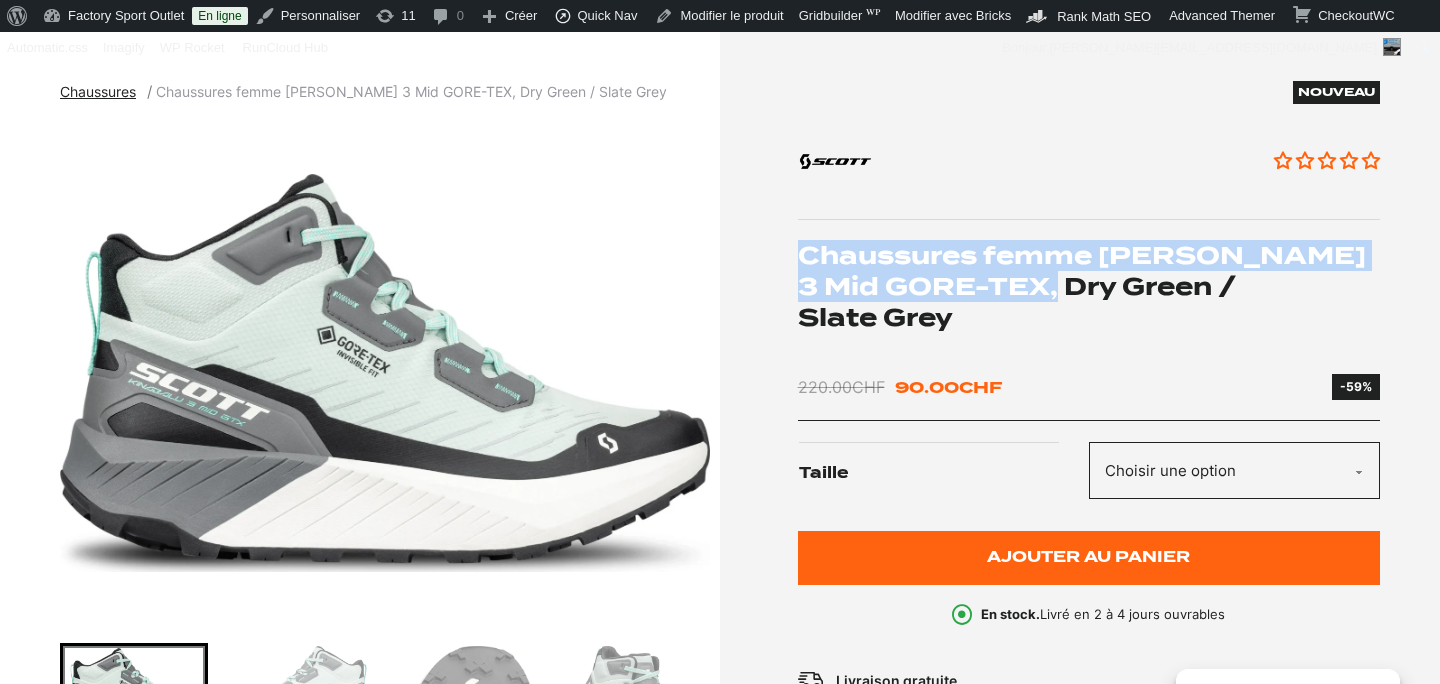 drag, startPoint x: 807, startPoint y: 251, endPoint x: 1024, endPoint y: 276, distance: 218.43535 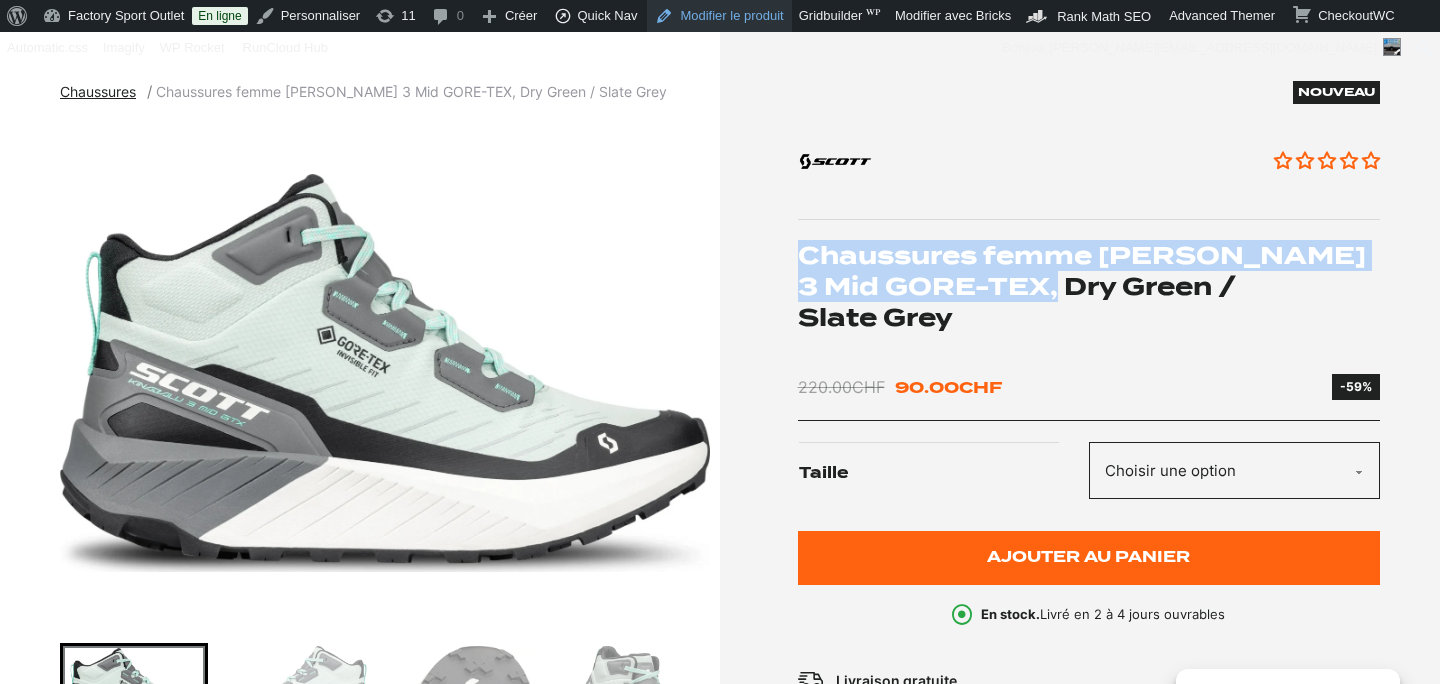 copy on "Chaussures femme [PERSON_NAME] 3 Mid GORE-TEX" 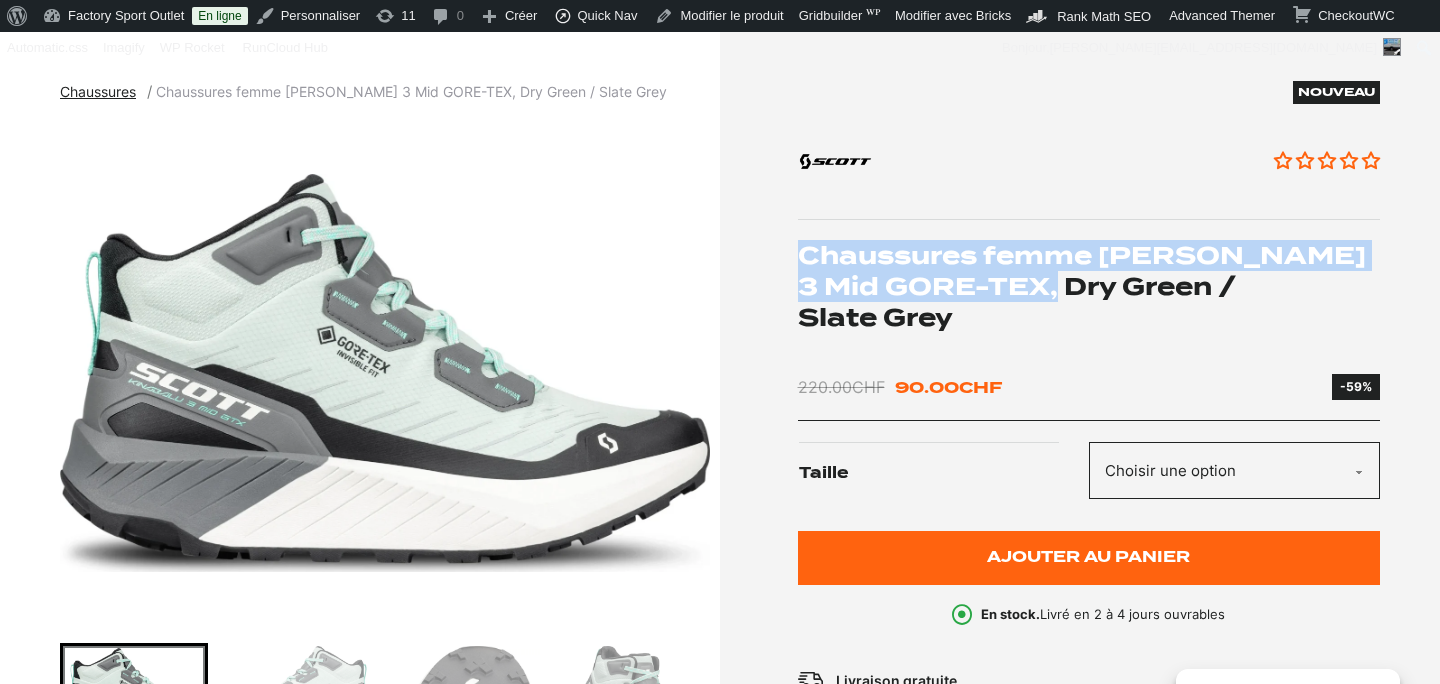 click on "Choisir une option 40" 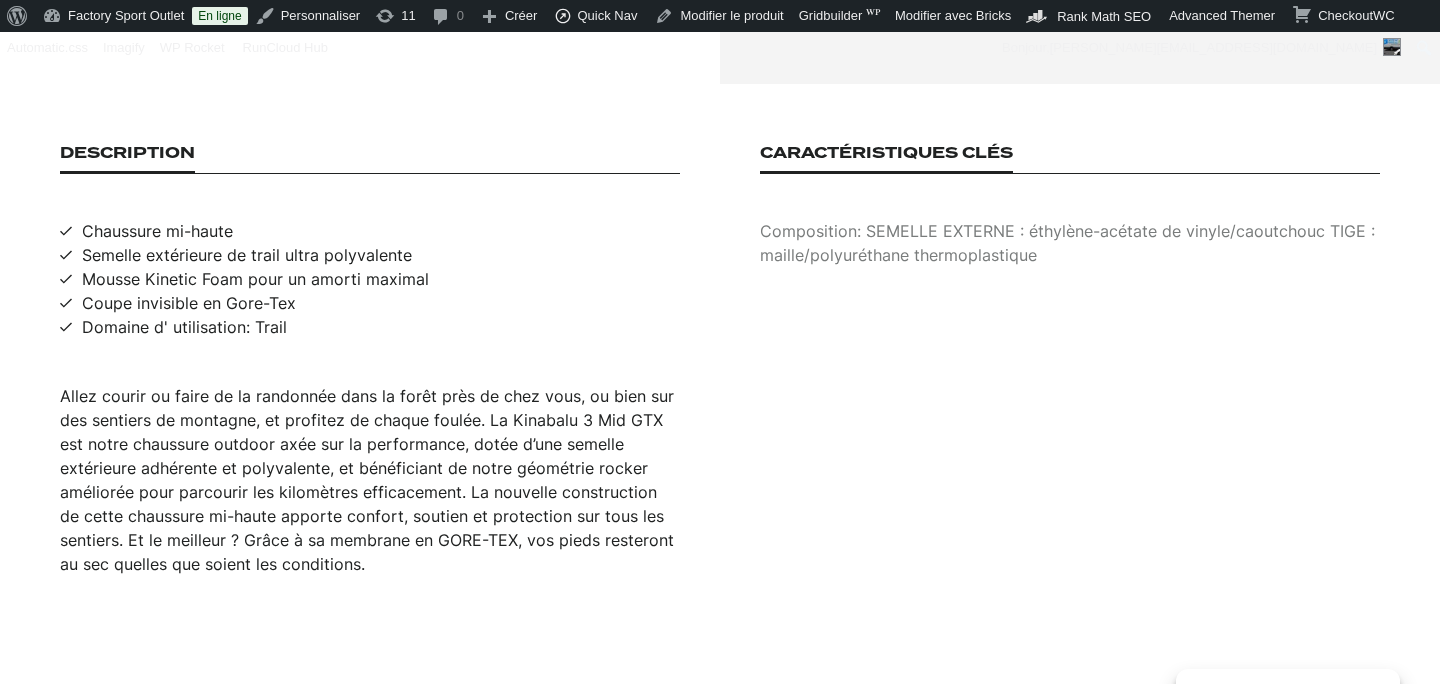 scroll, scrollTop: 1324, scrollLeft: 0, axis: vertical 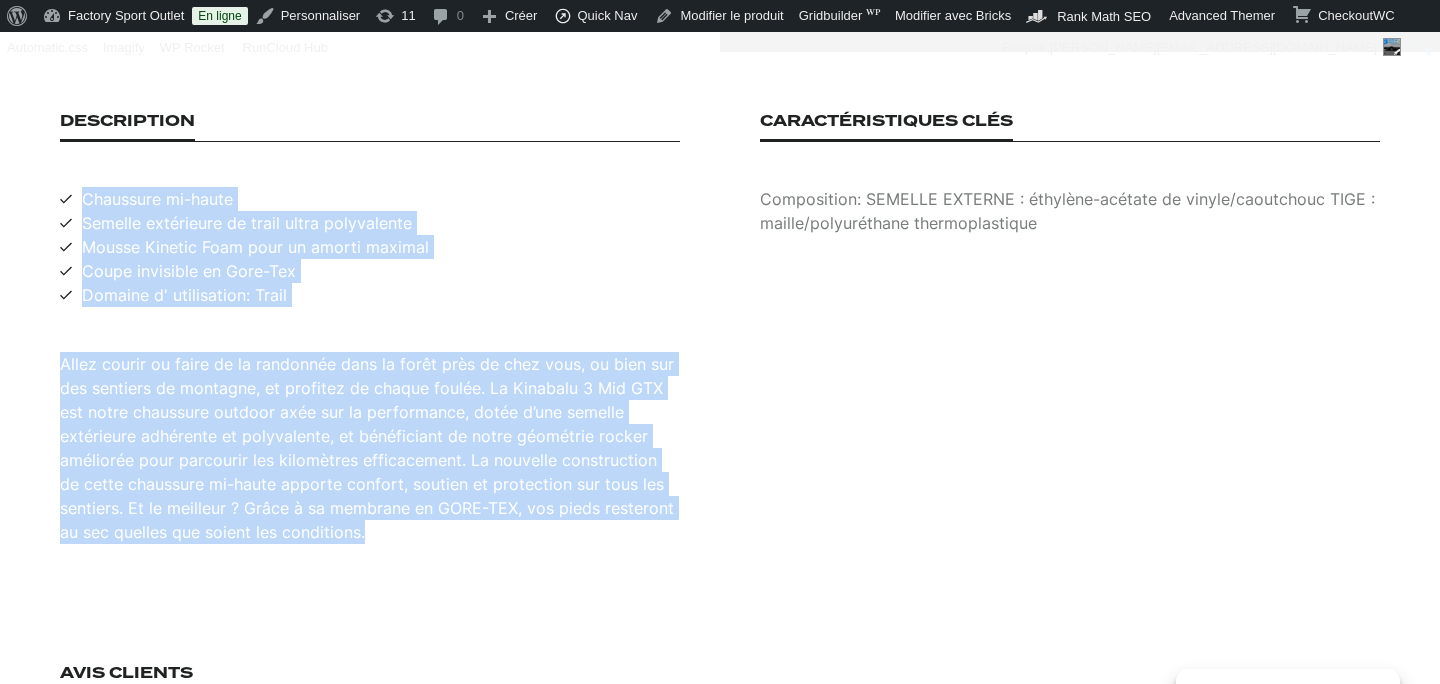 drag, startPoint x: 82, startPoint y: 144, endPoint x: 436, endPoint y: 516, distance: 513.5173 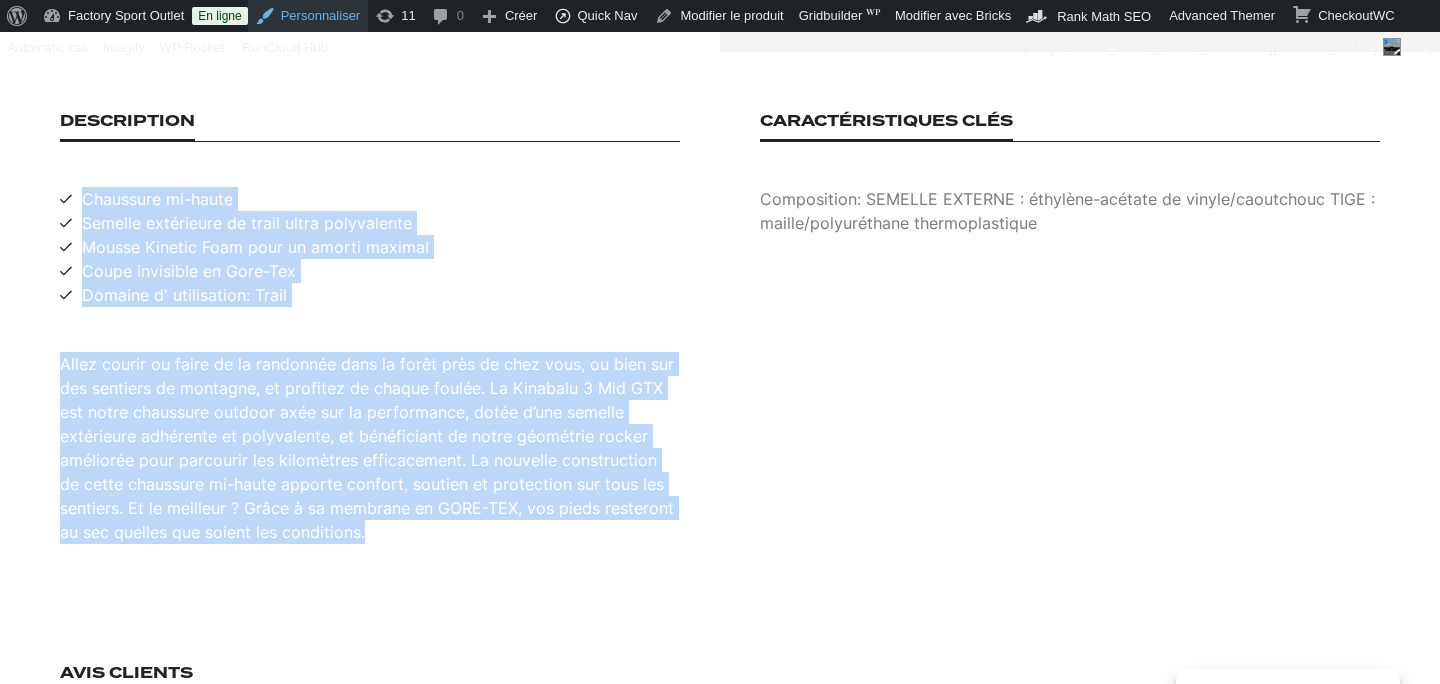 copy on "Chaussure mi-haute Semelle extérieure de trail ultra polyvalente Mousse Kinetic Foam pour un amorti maximal Coupe invisible en Gore-Tex Domaine d' utilisation: Trail Allez courir ou faire de la randonnée dans la forêt près de chez vous, ou bien sur des sentiers de montagne, et profitez de chaque foulée. La Kinabalu 3 Mid GTX est notre chaussure outdoor axée sur la performance, dotée d’une semelle extérieure adhérente et polyvalente, et bénéficiant de notre géométrie rocker améliorée pour parcourir les kilomètres efficacement. La nouvelle construction de cette chaussure mi-haute apporte confort, soutien et protection sur tous les sentiers. Et le meilleur ? Grâce à sa membrane en GORE-TEX, vos pieds resteront au sec quelles que soient les conditions." 